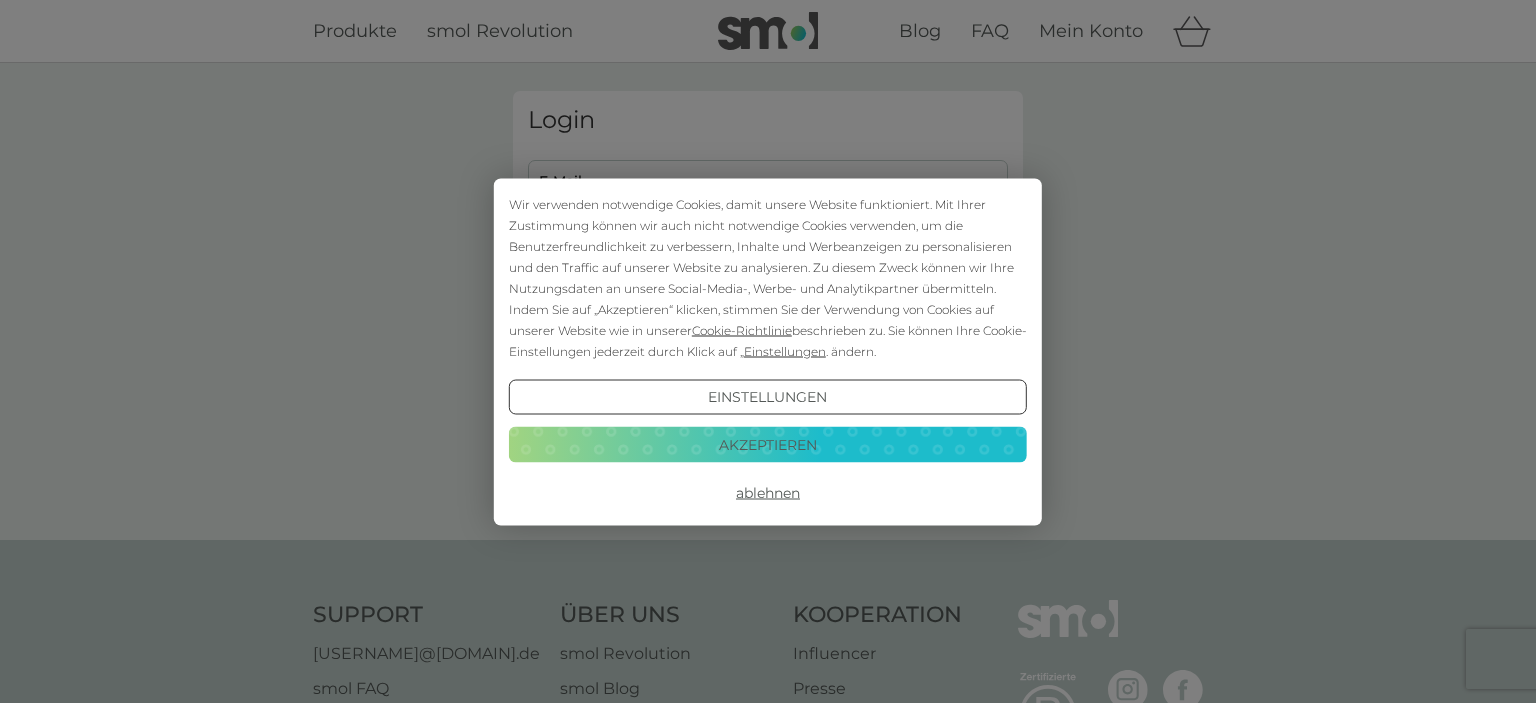 click on "Akzeptieren" at bounding box center [768, 445] 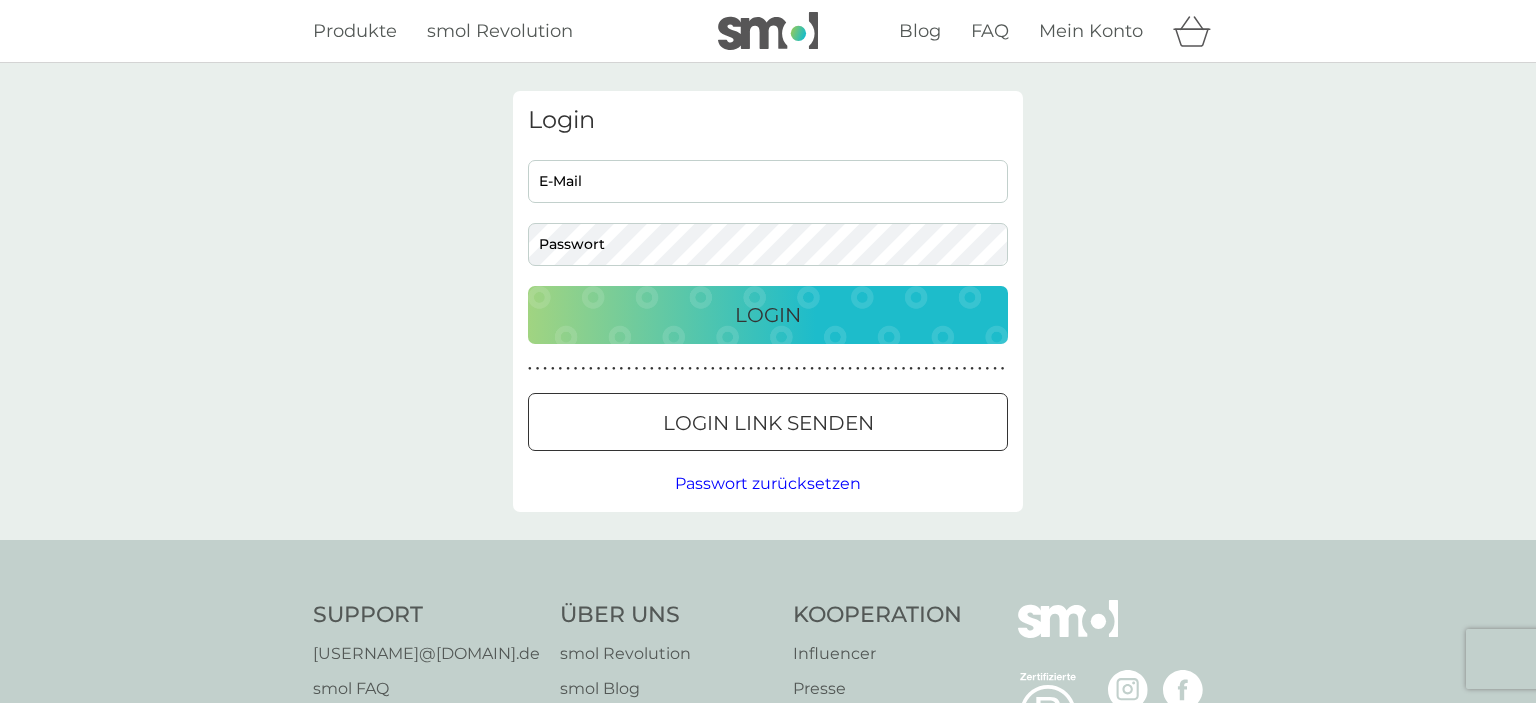 click on "E-Mail" at bounding box center (768, 181) 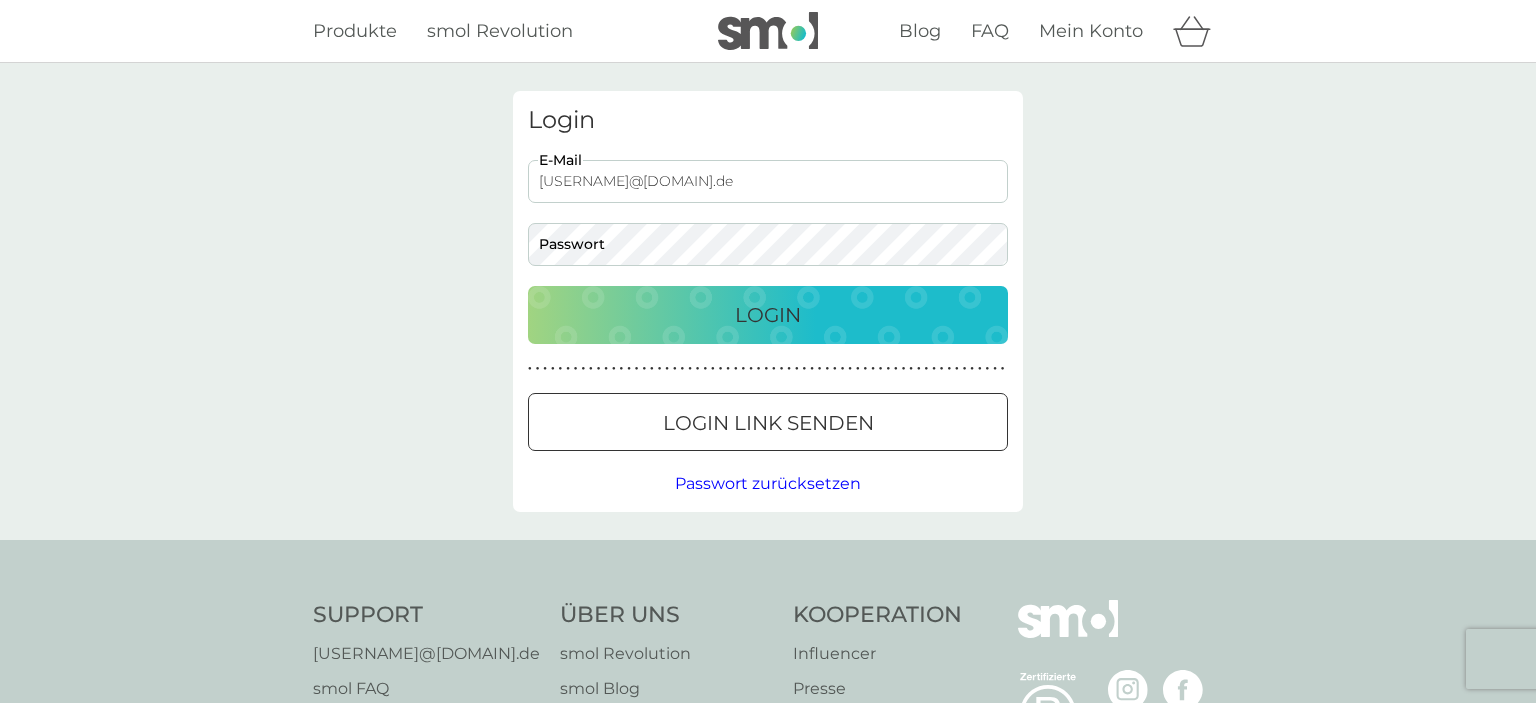 type on "[USERNAME]@[DOMAIN].de" 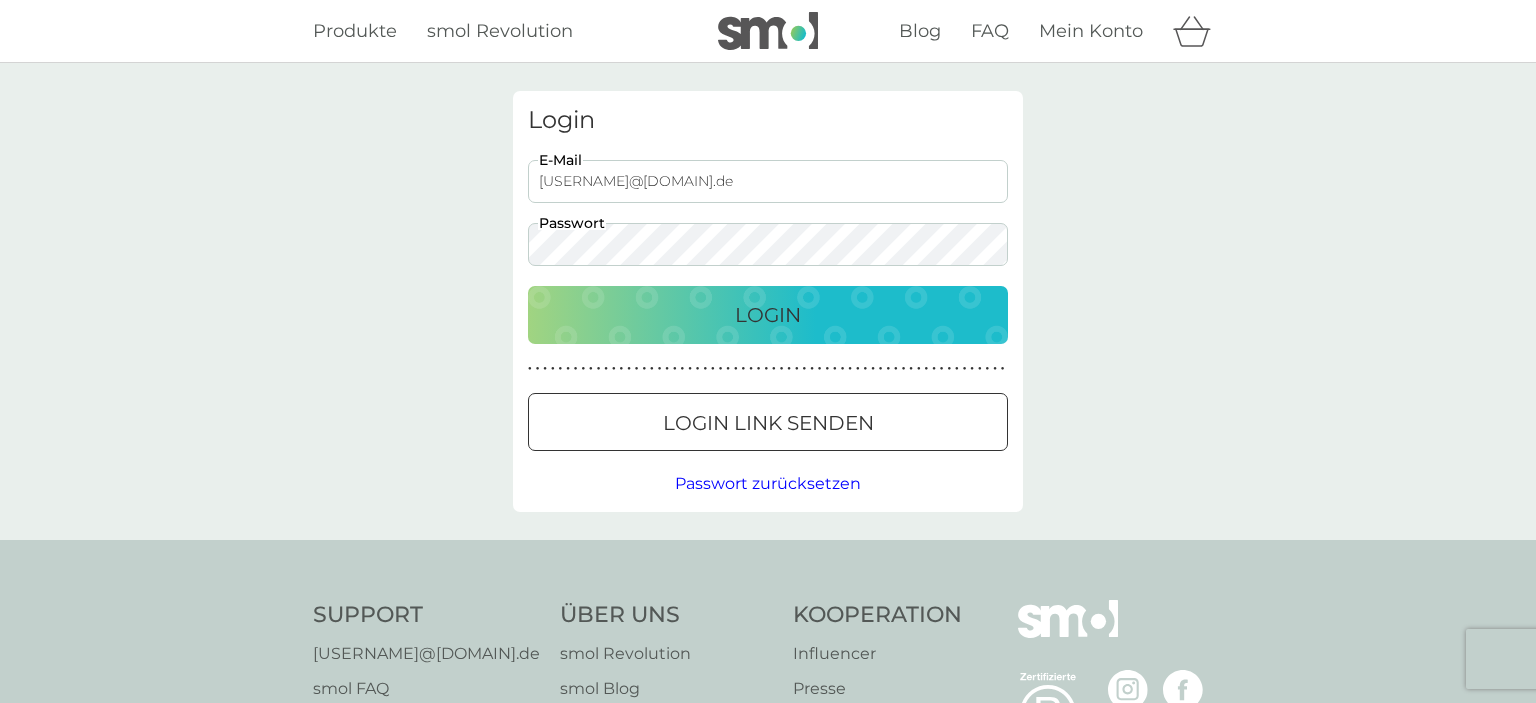 click on "Login" at bounding box center (768, 315) 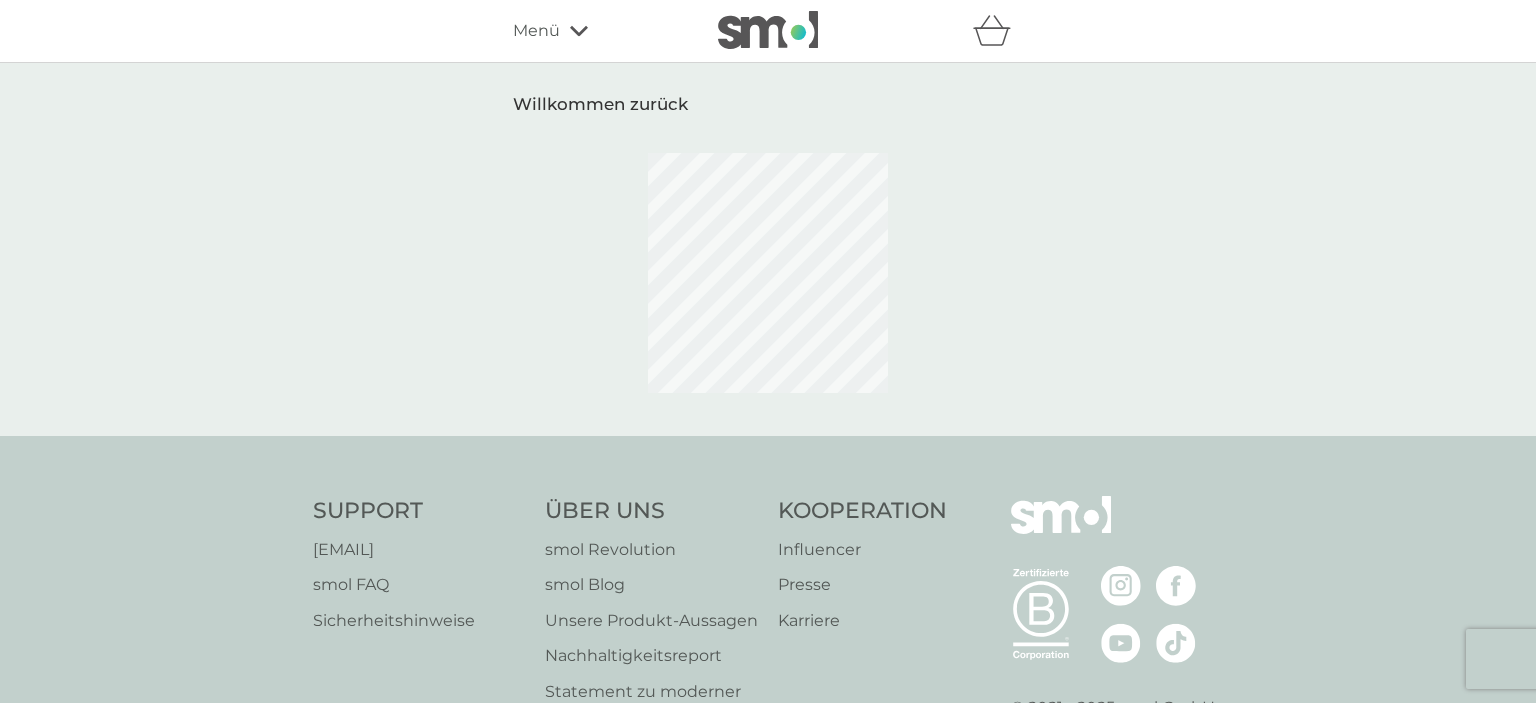 scroll, scrollTop: 0, scrollLeft: 0, axis: both 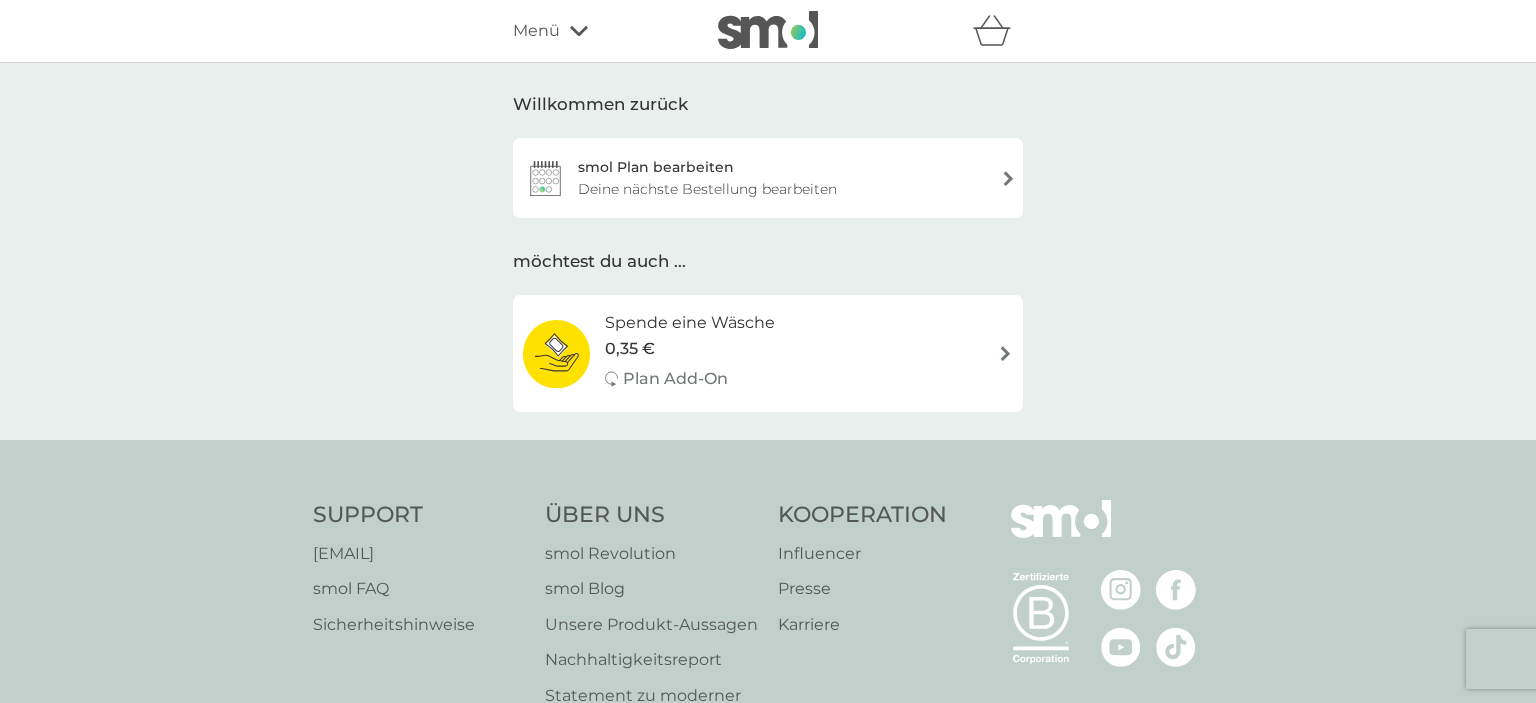 click on "Deine nächste Bestellung bearbeiten" at bounding box center (707, 189) 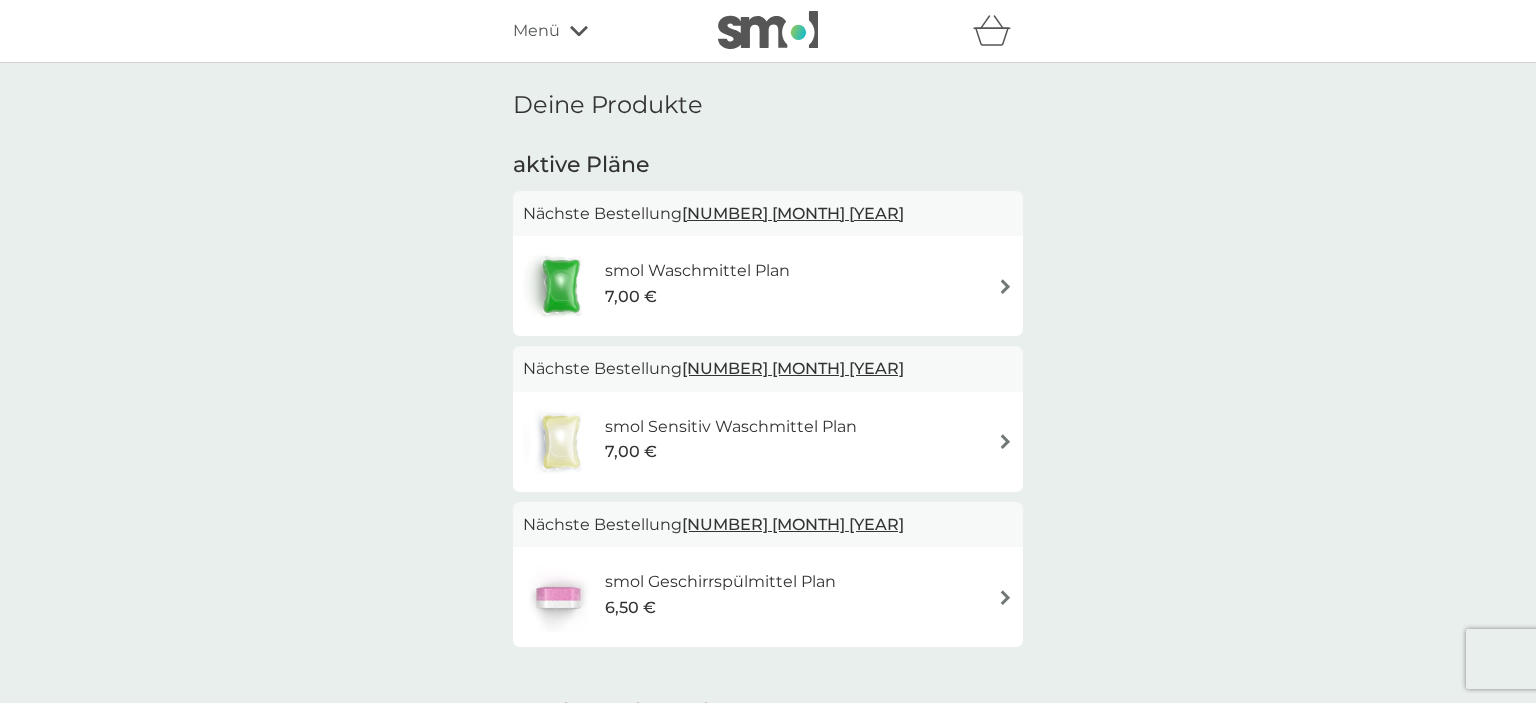 click on "7,00 €" at bounding box center [697, 297] 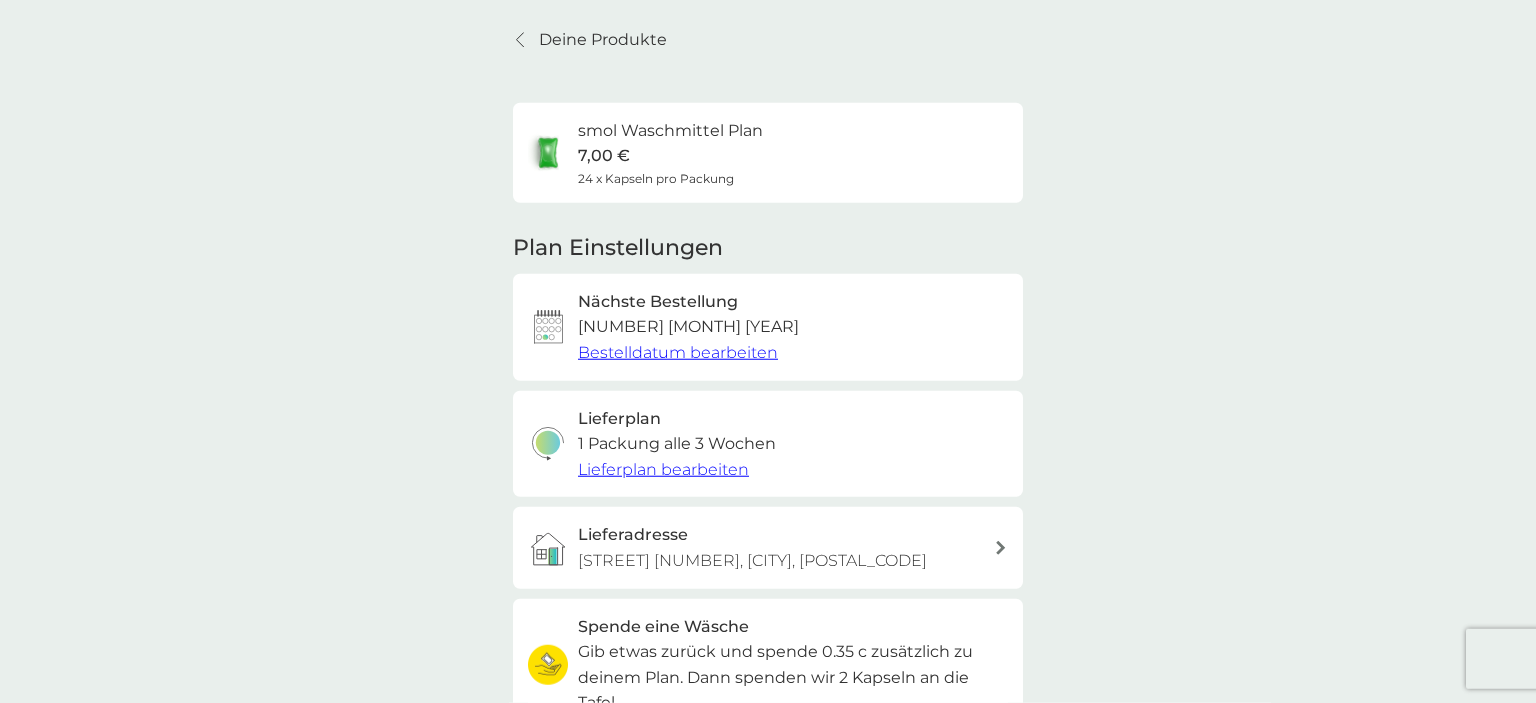 scroll, scrollTop: 105, scrollLeft: 0, axis: vertical 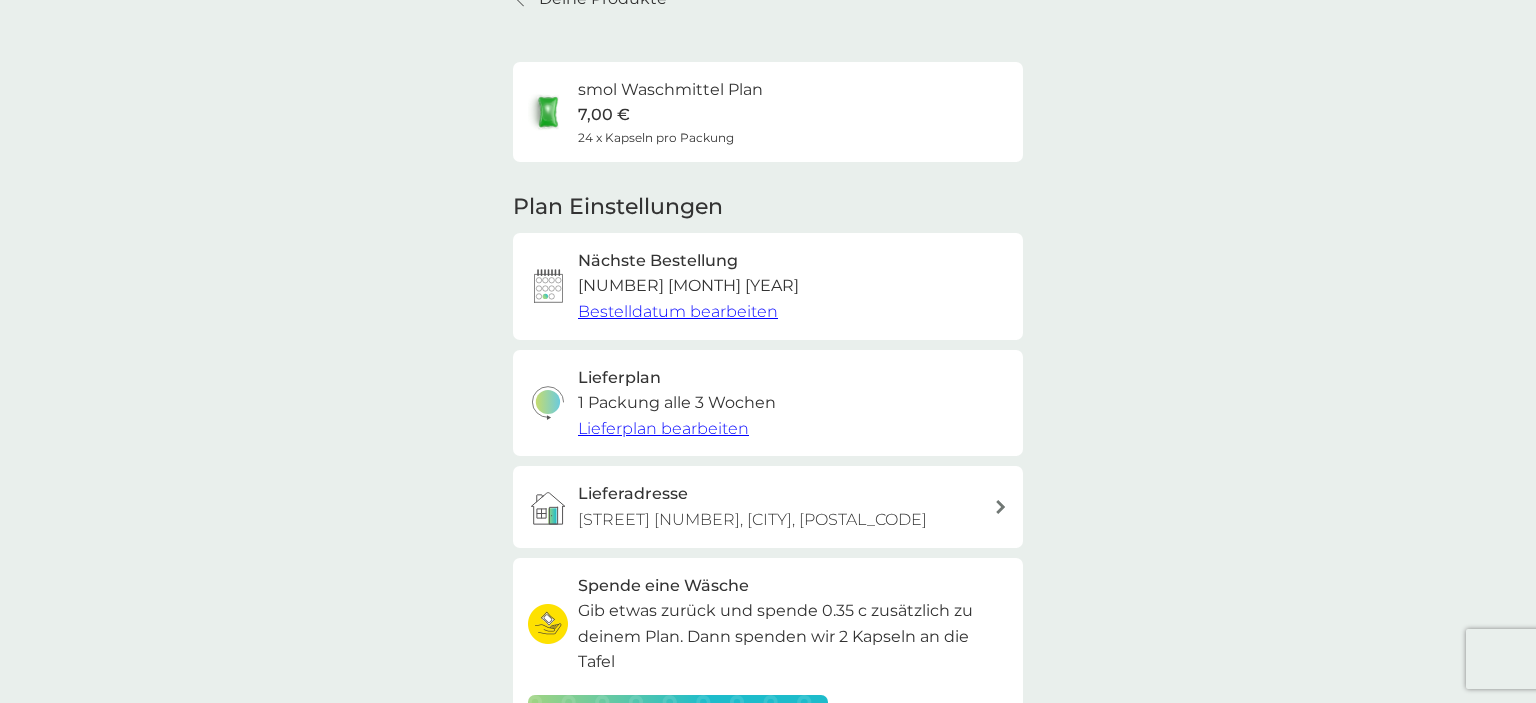 click on "Bestelldatum bearbeiten" at bounding box center [678, 311] 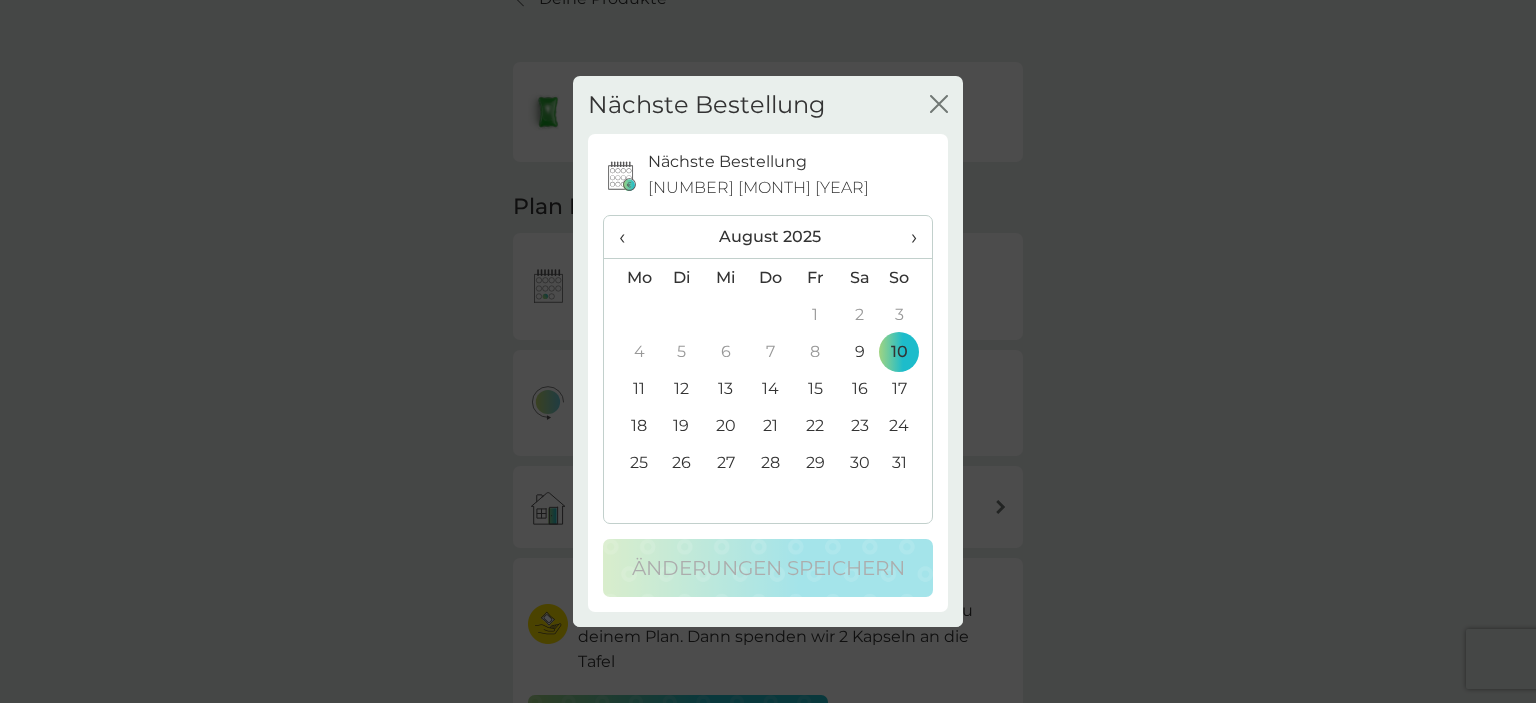 click on "›" at bounding box center (907, 237) 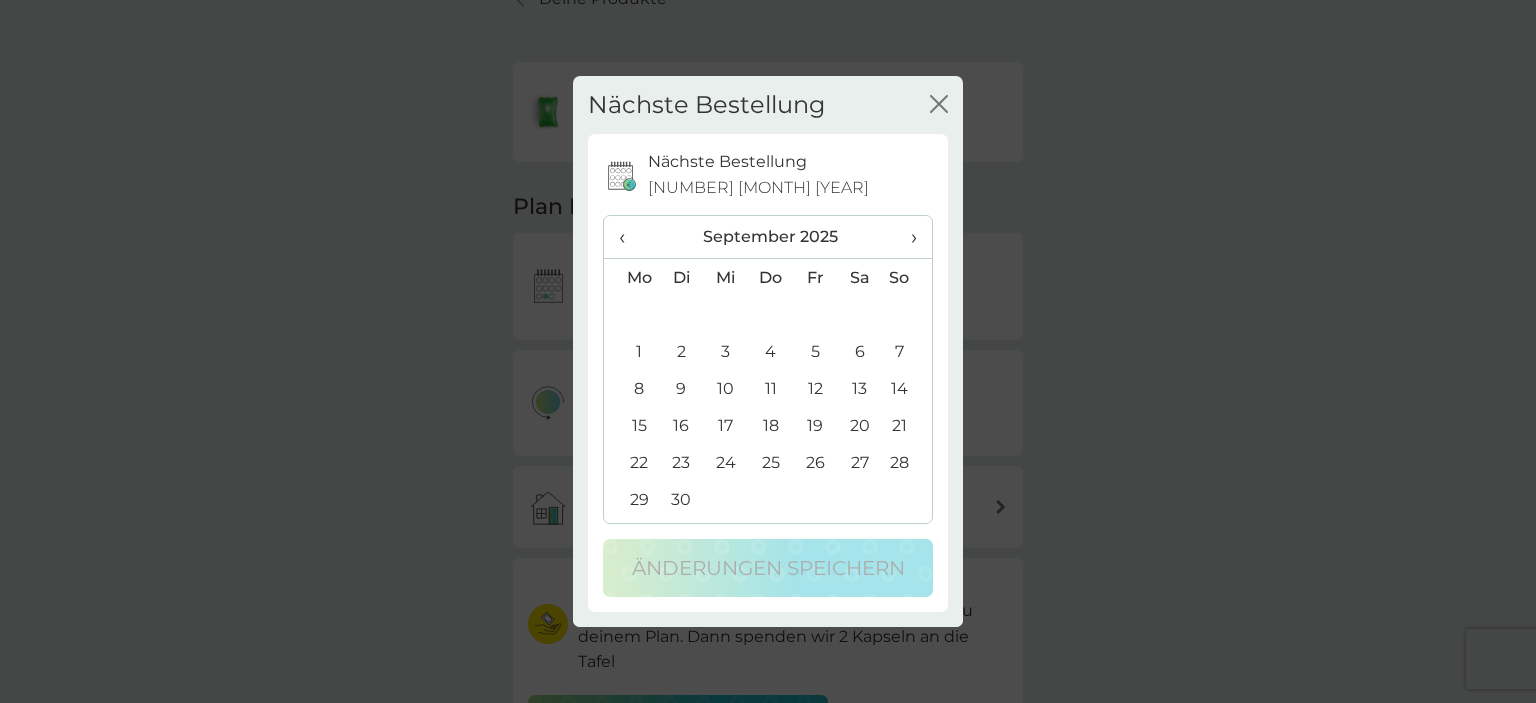 click on "1" at bounding box center (631, 351) 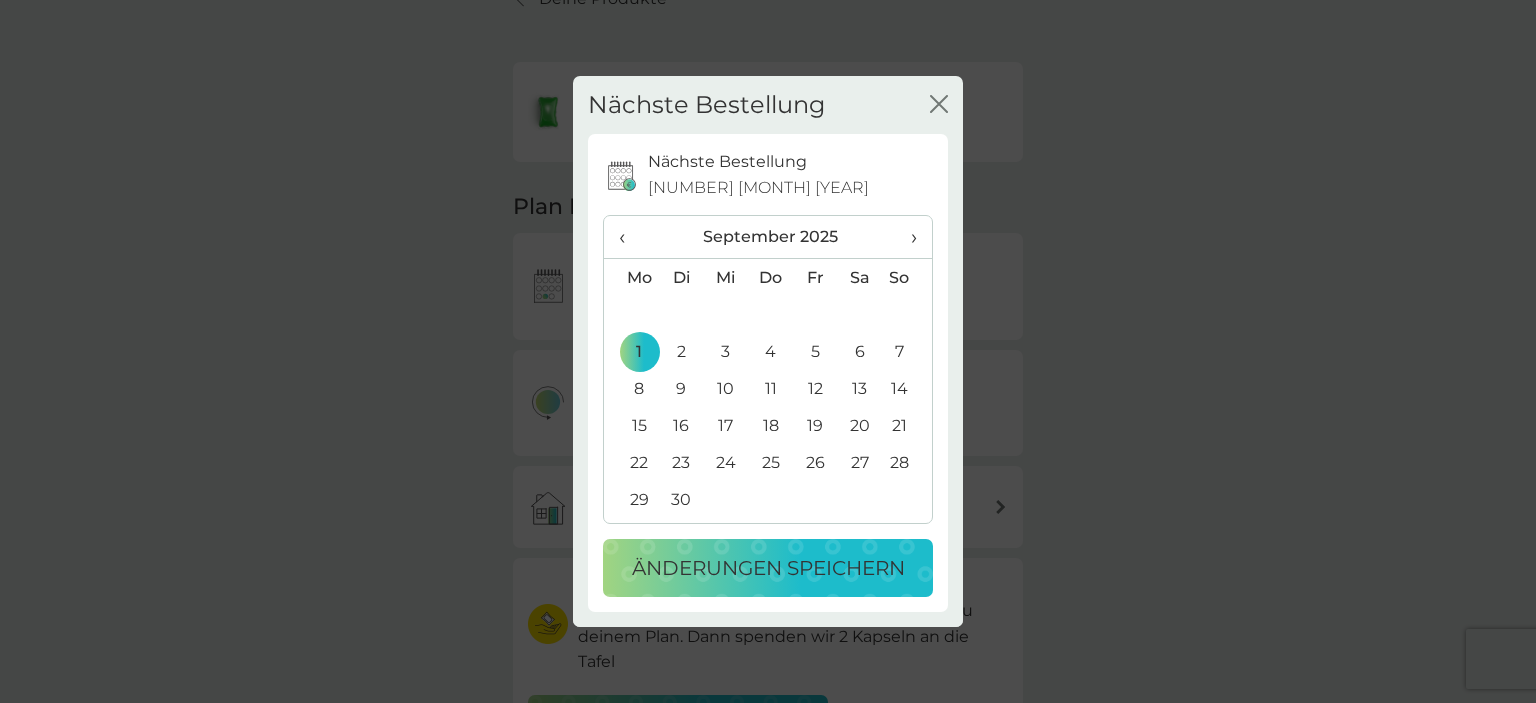 click on "Änderungen speichern" at bounding box center [768, 568] 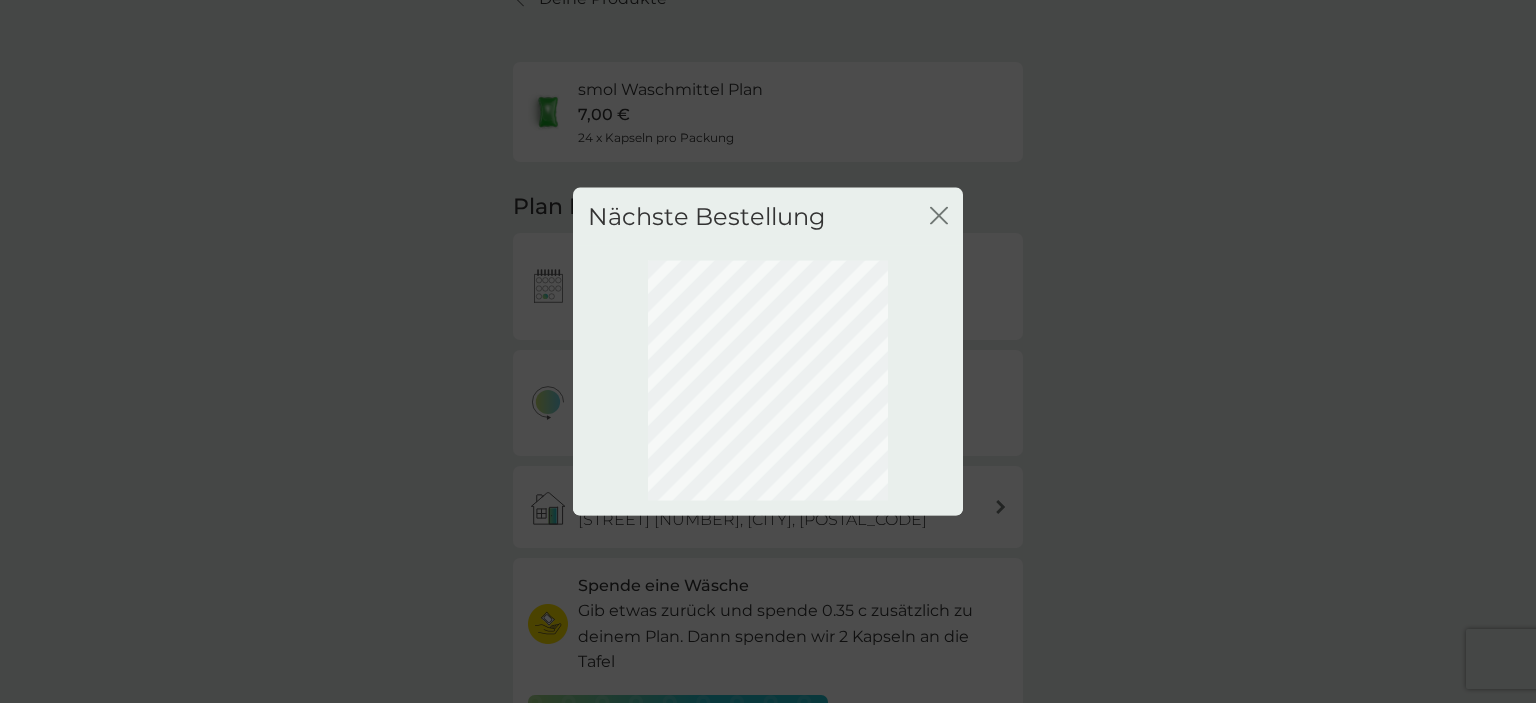 click on "Schließen" 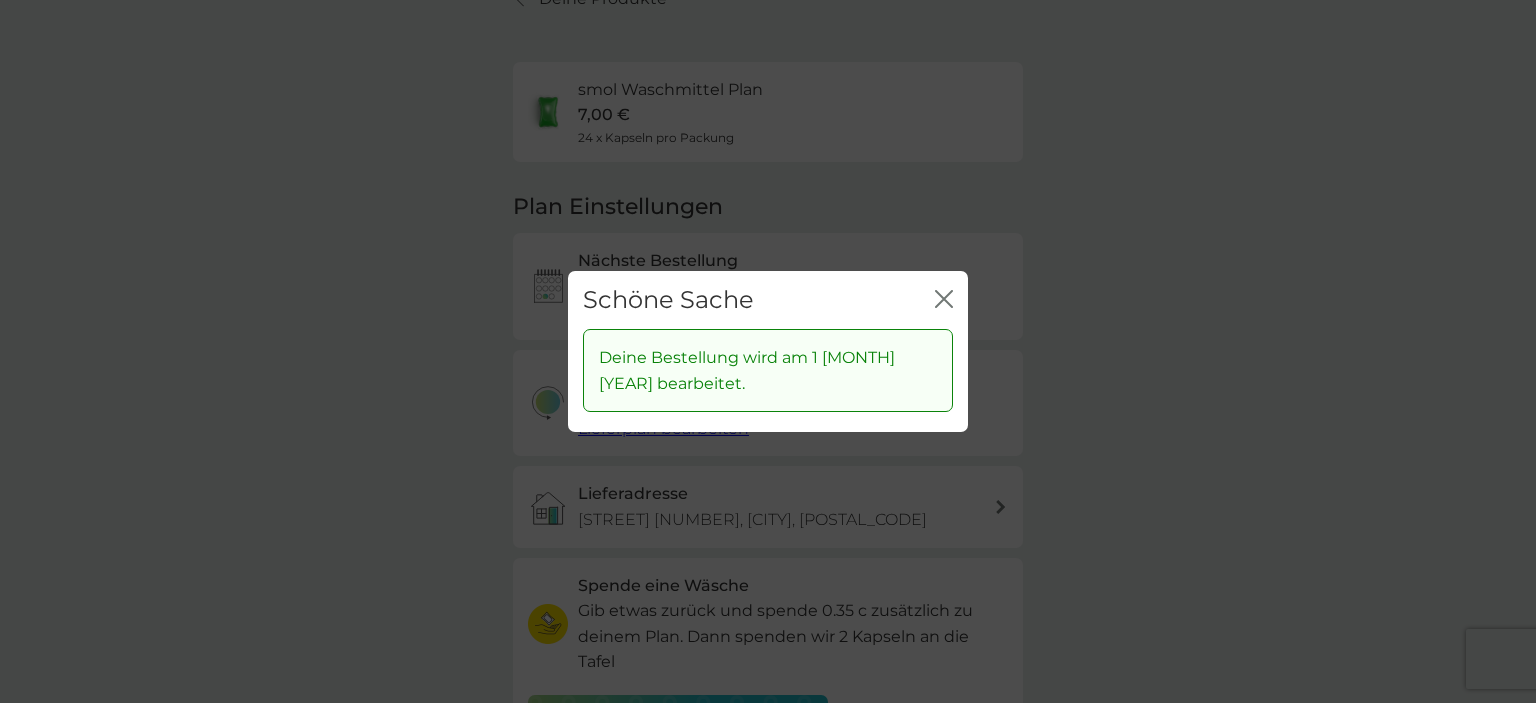 scroll, scrollTop: 211, scrollLeft: 0, axis: vertical 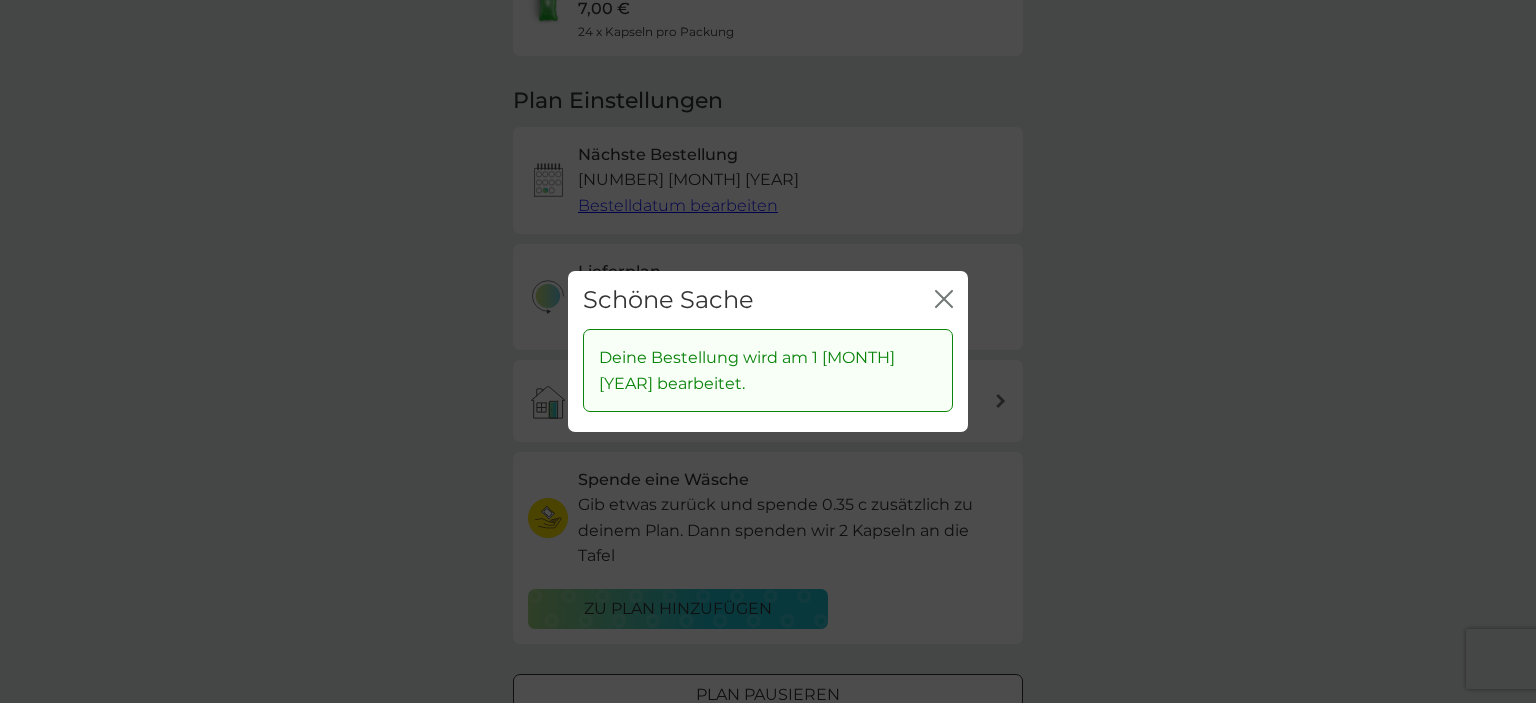 click 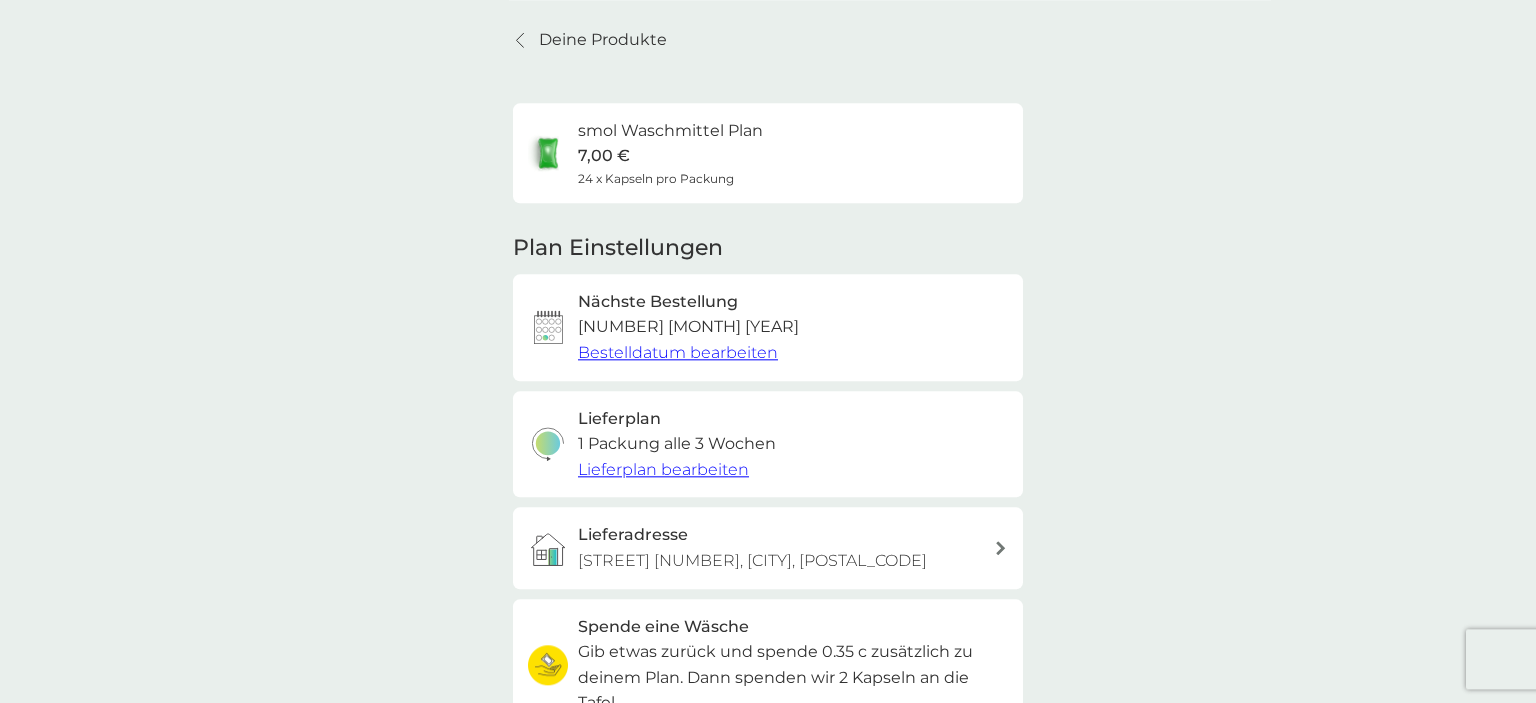 scroll, scrollTop: 0, scrollLeft: 0, axis: both 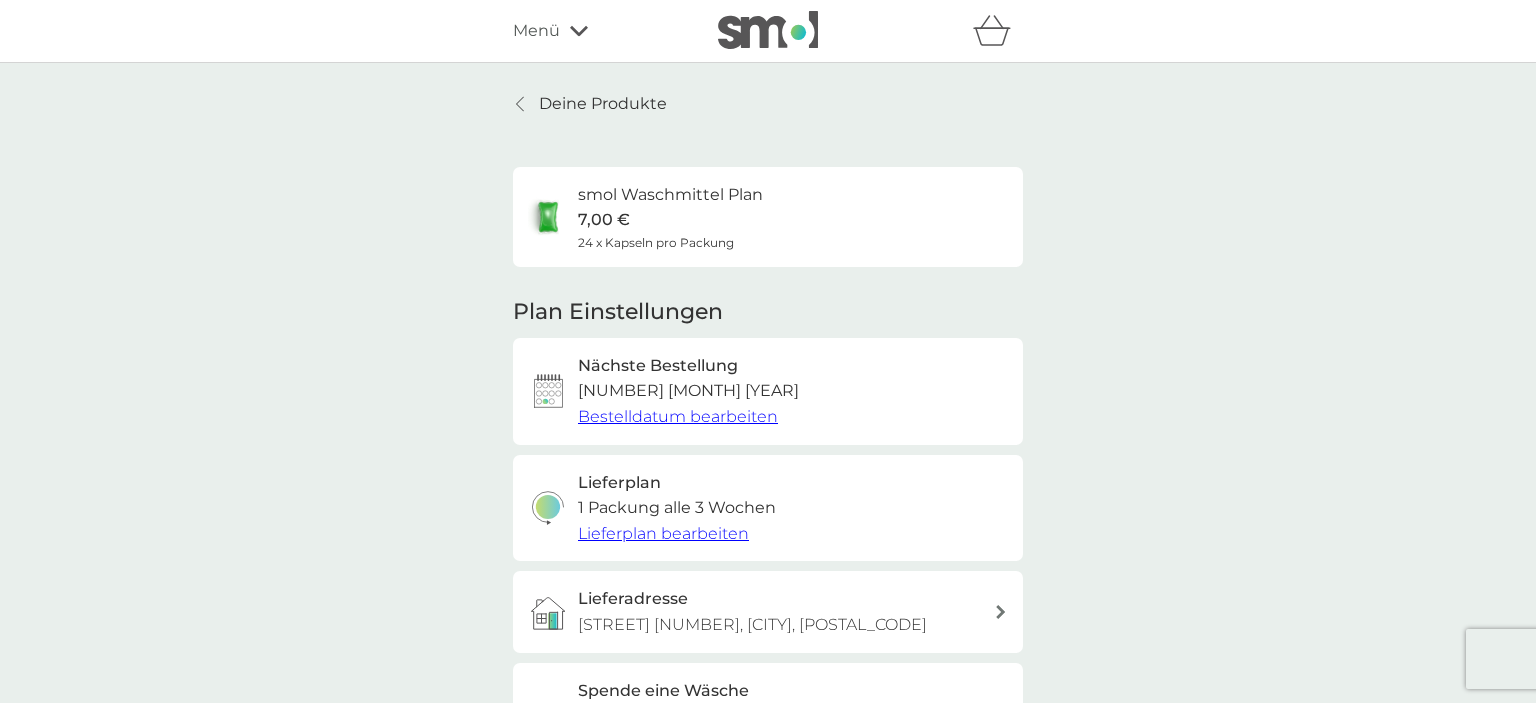 click on "Deine Produkte" at bounding box center [603, 104] 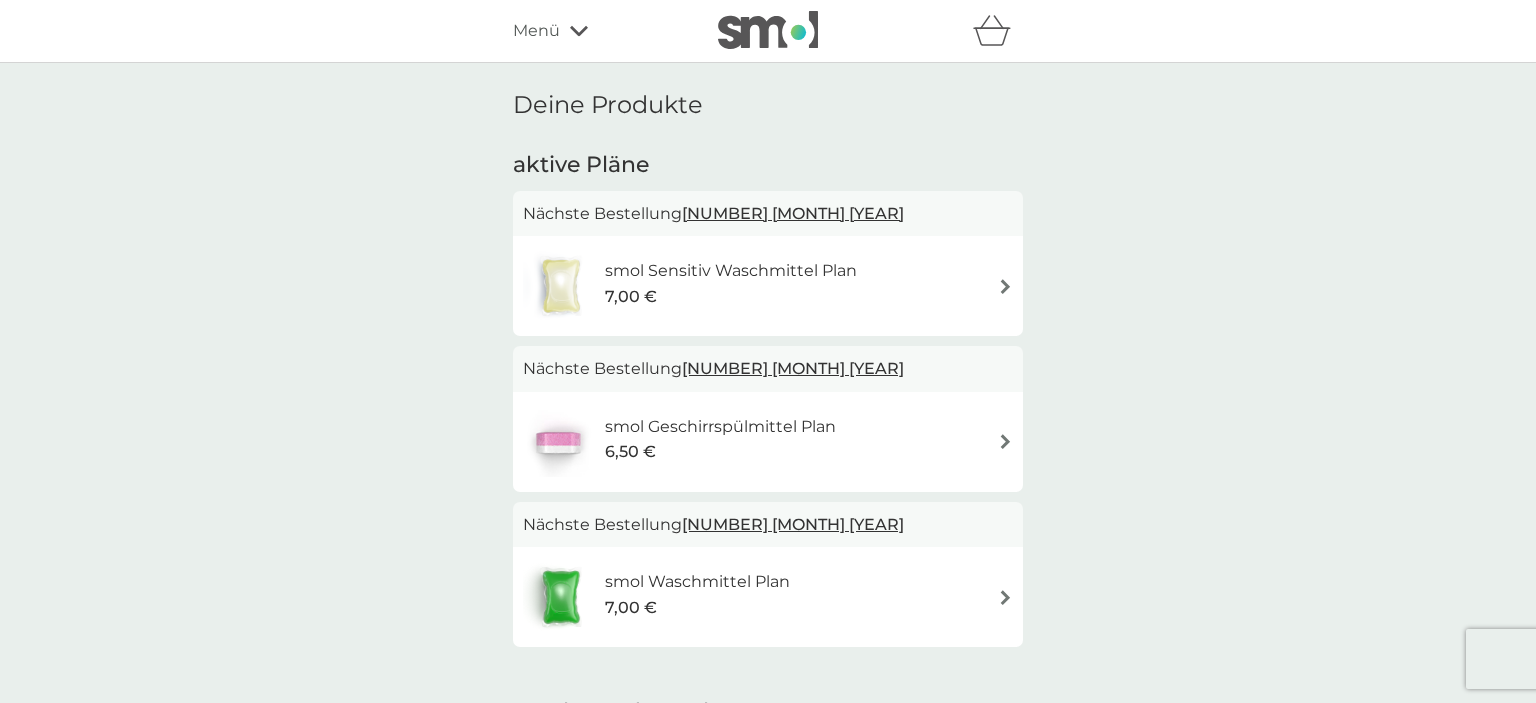 click on "smol Sensitiv Waschmittel Plan" at bounding box center (731, 271) 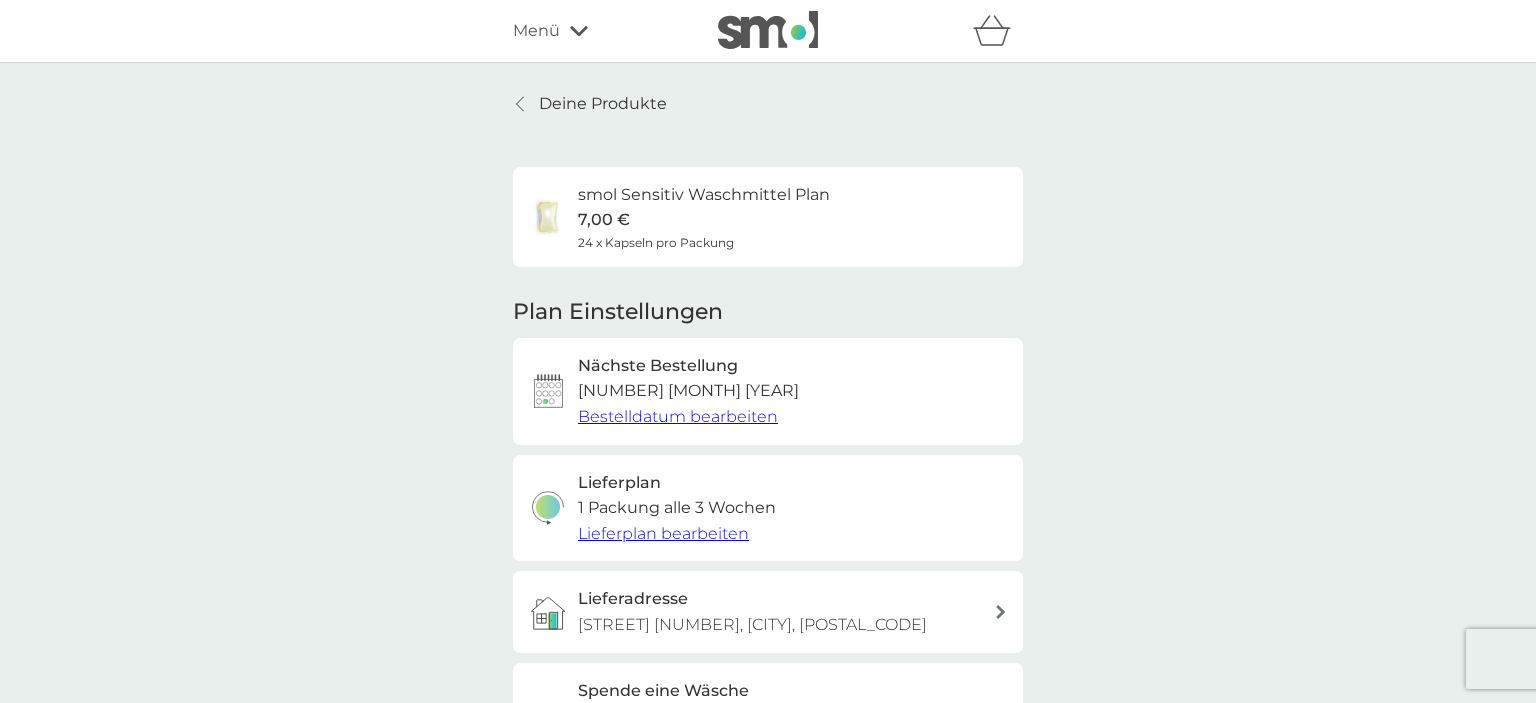 click on "Bestelldatum bearbeiten" at bounding box center [678, 416] 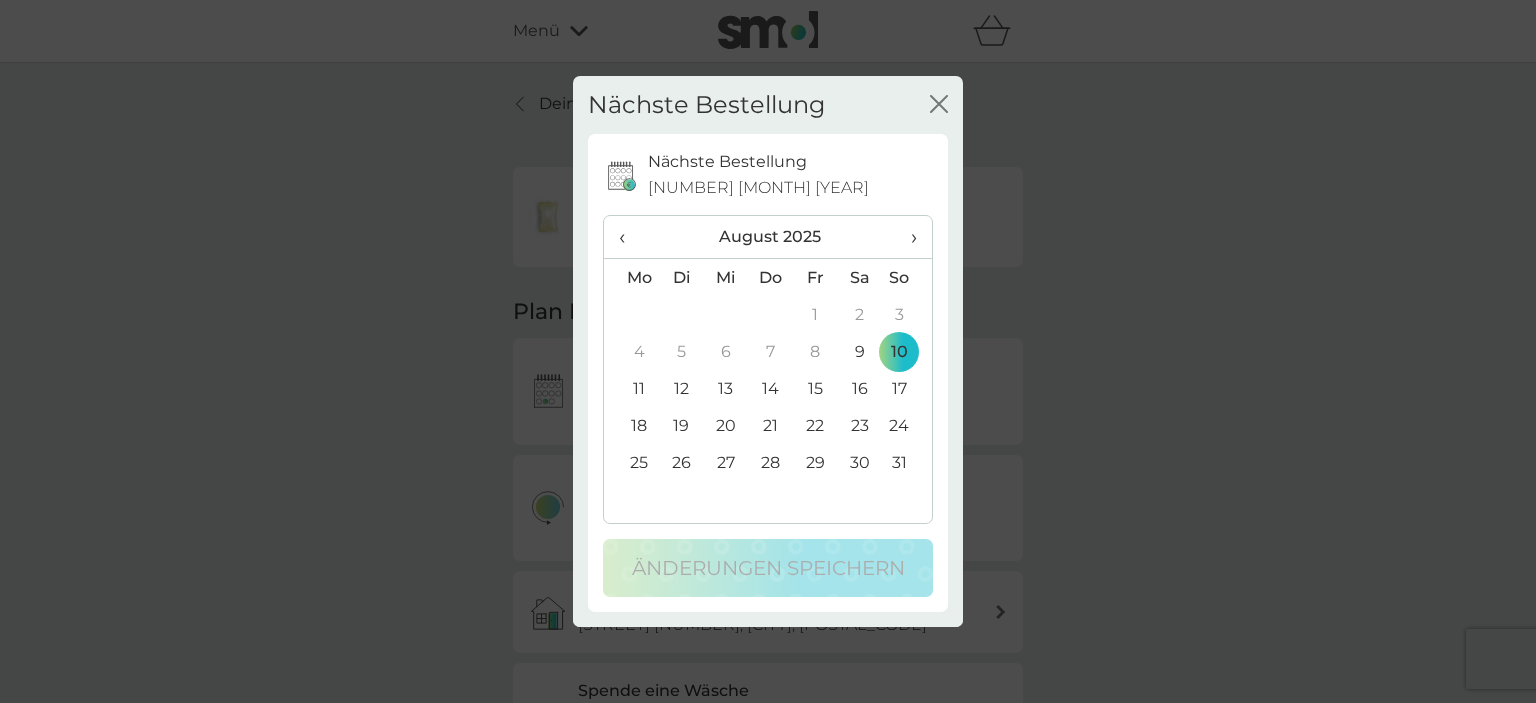 click on "›" at bounding box center (907, 237) 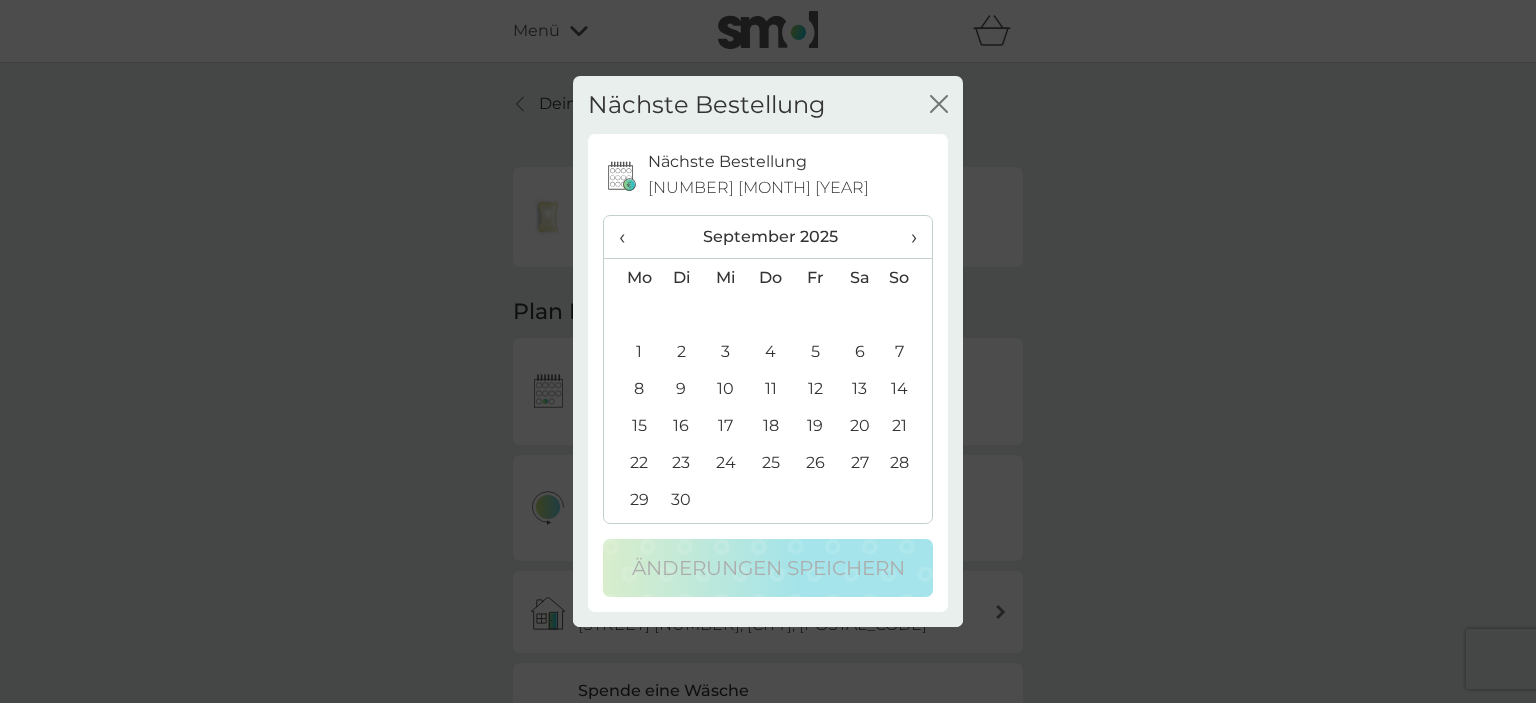 click on "1" at bounding box center [631, 351] 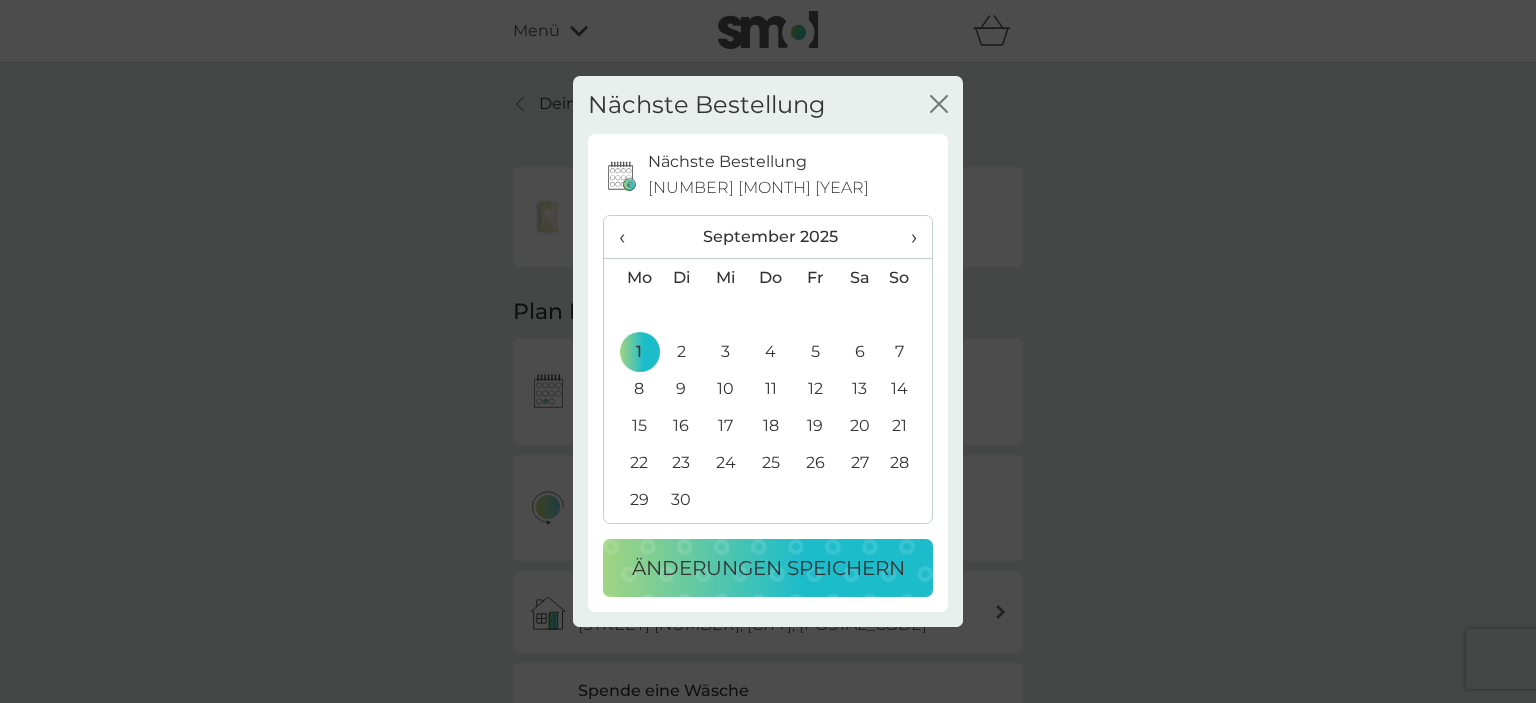 click on "Änderungen speichern" at bounding box center [768, 568] 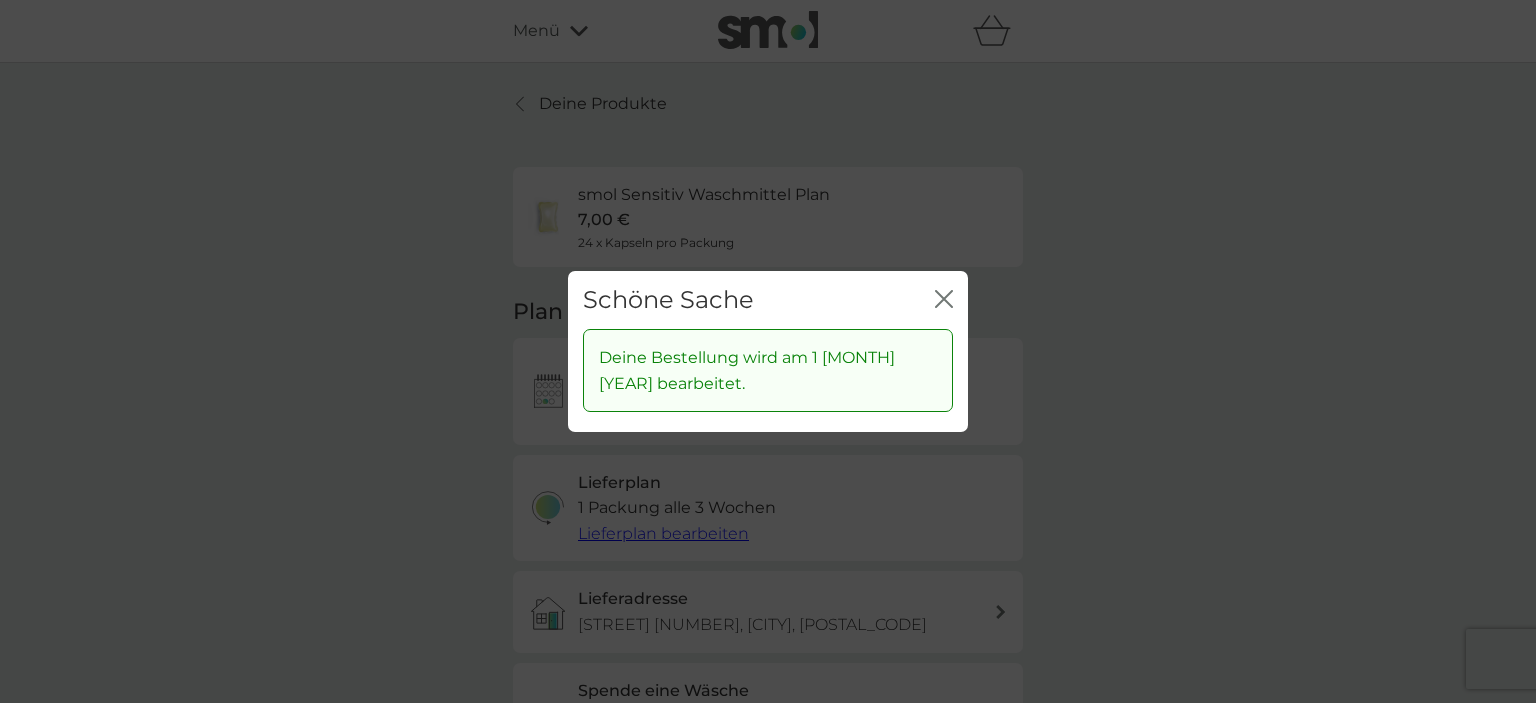 click on "Schließen" 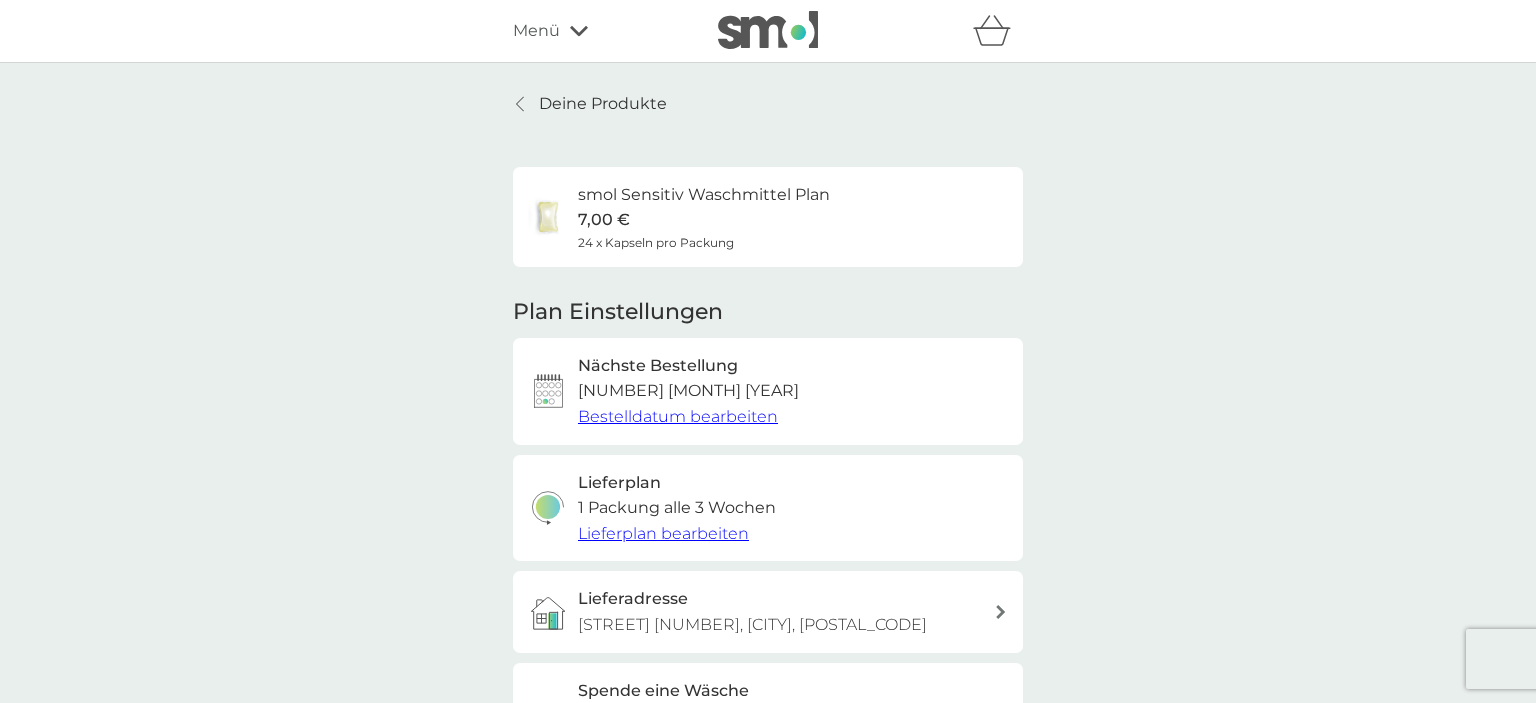 click on "Deine Produkte" at bounding box center (603, 104) 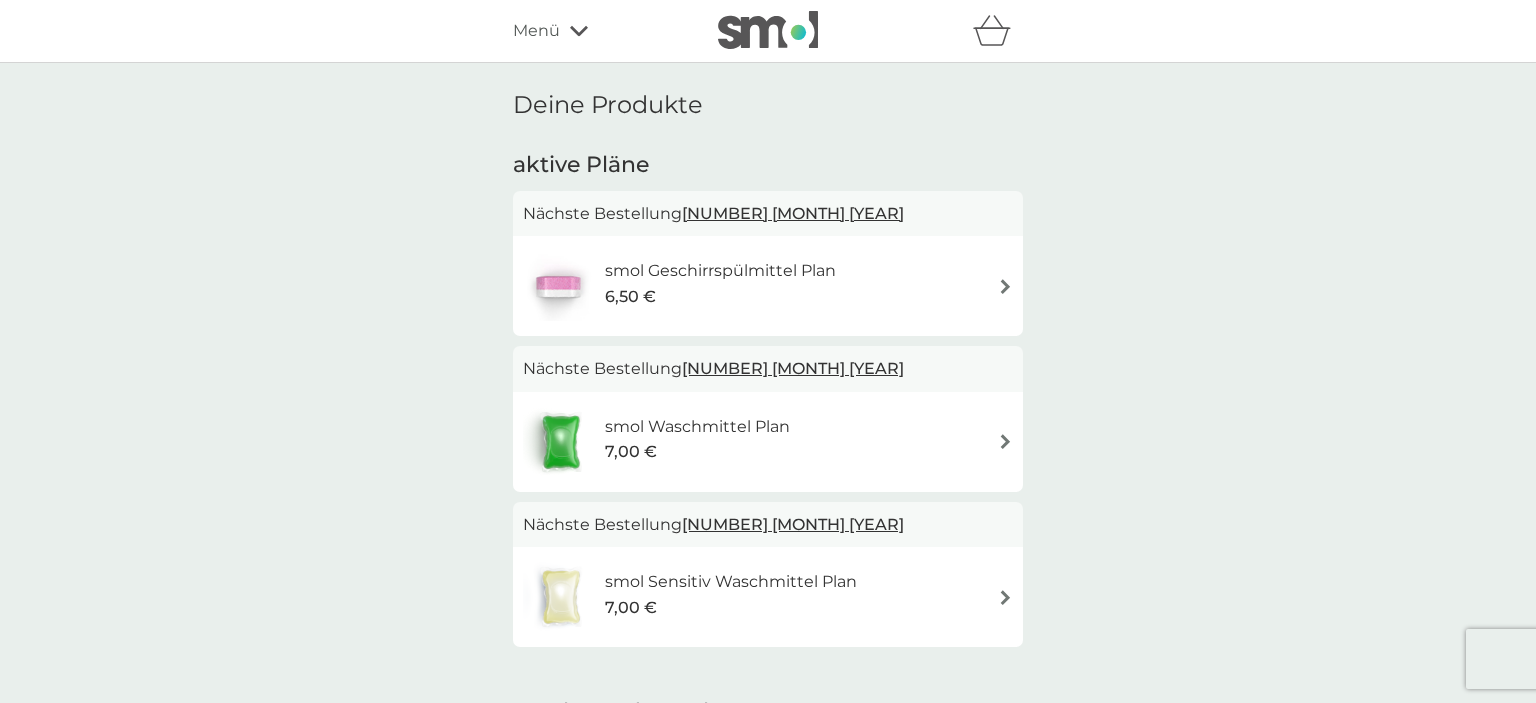 click on "smol Geschirrspülmittel Plan" at bounding box center (720, 271) 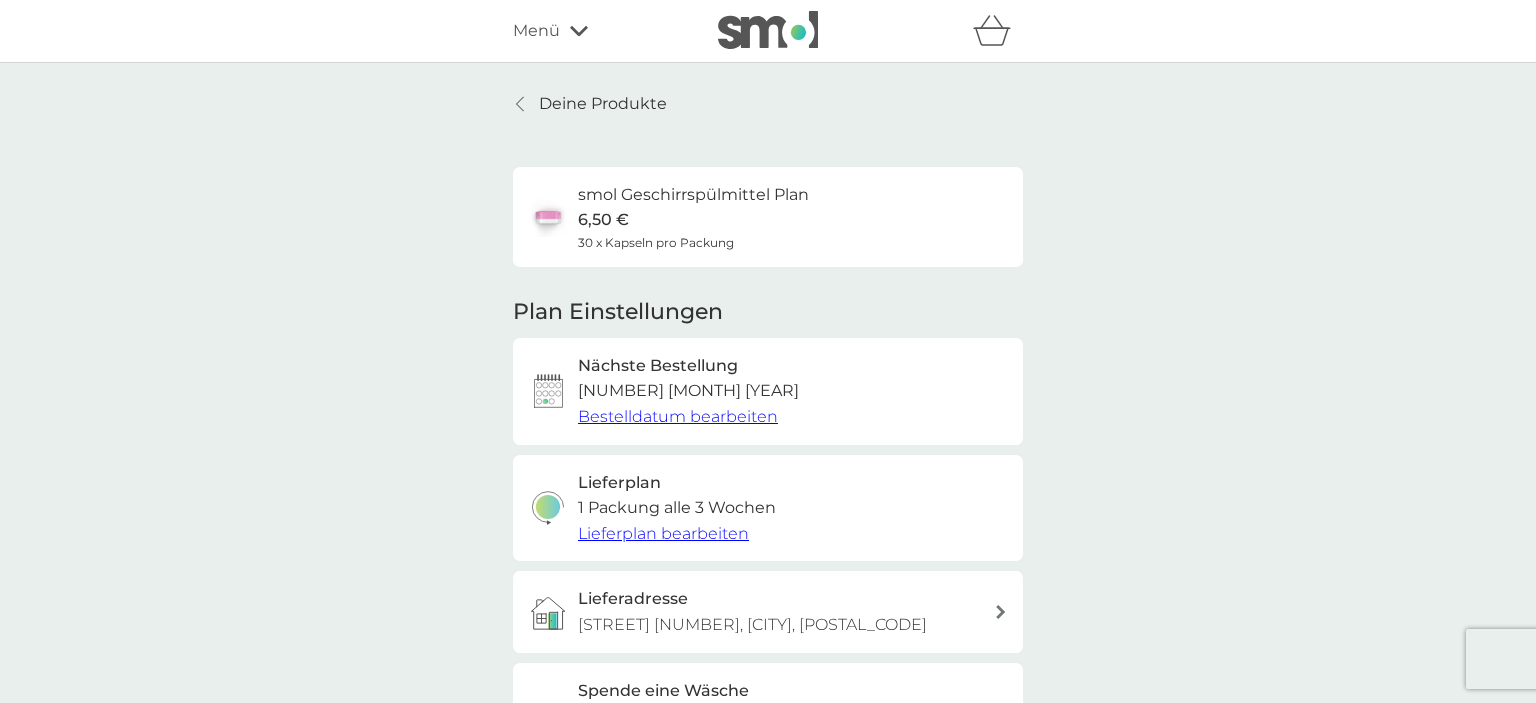 click on "Bestelldatum bearbeiten" at bounding box center (678, 416) 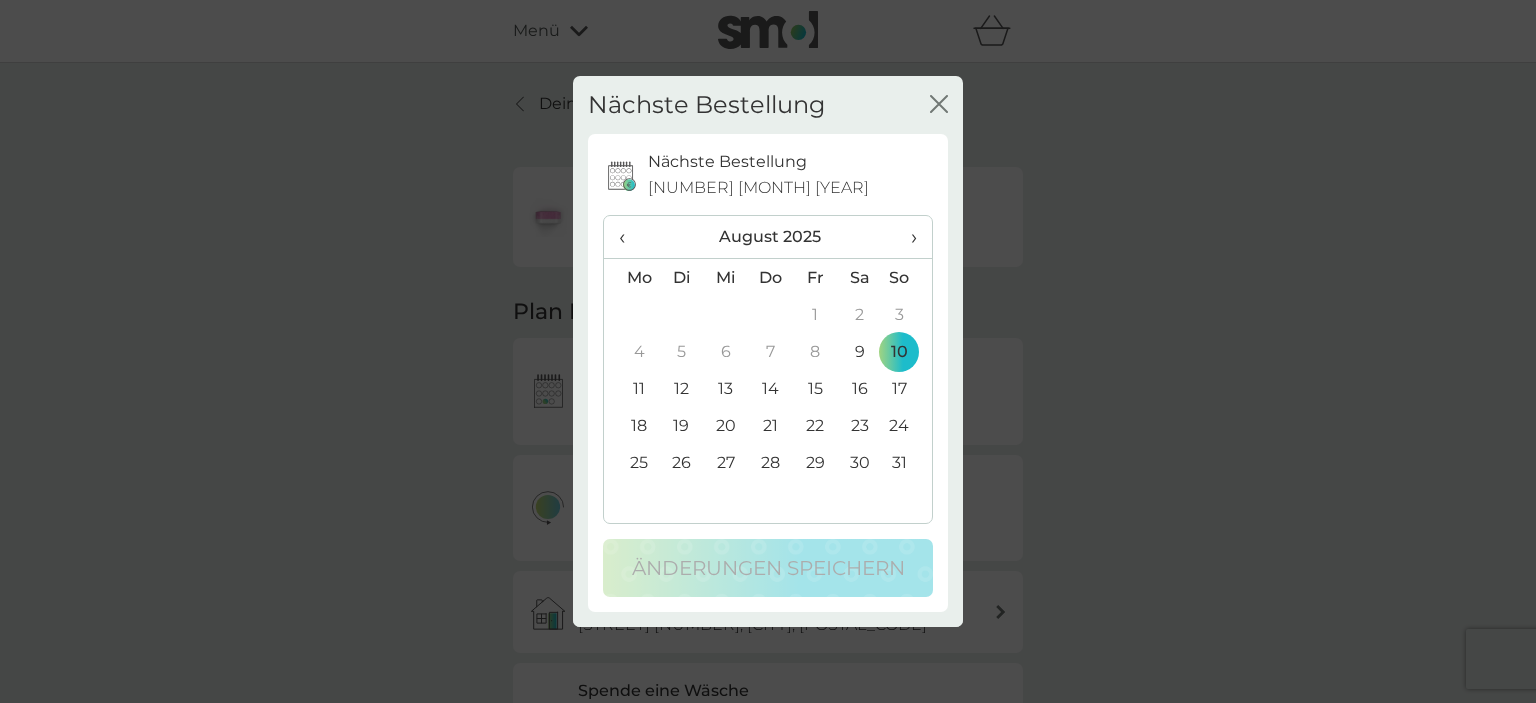 click on "›" at bounding box center (907, 237) 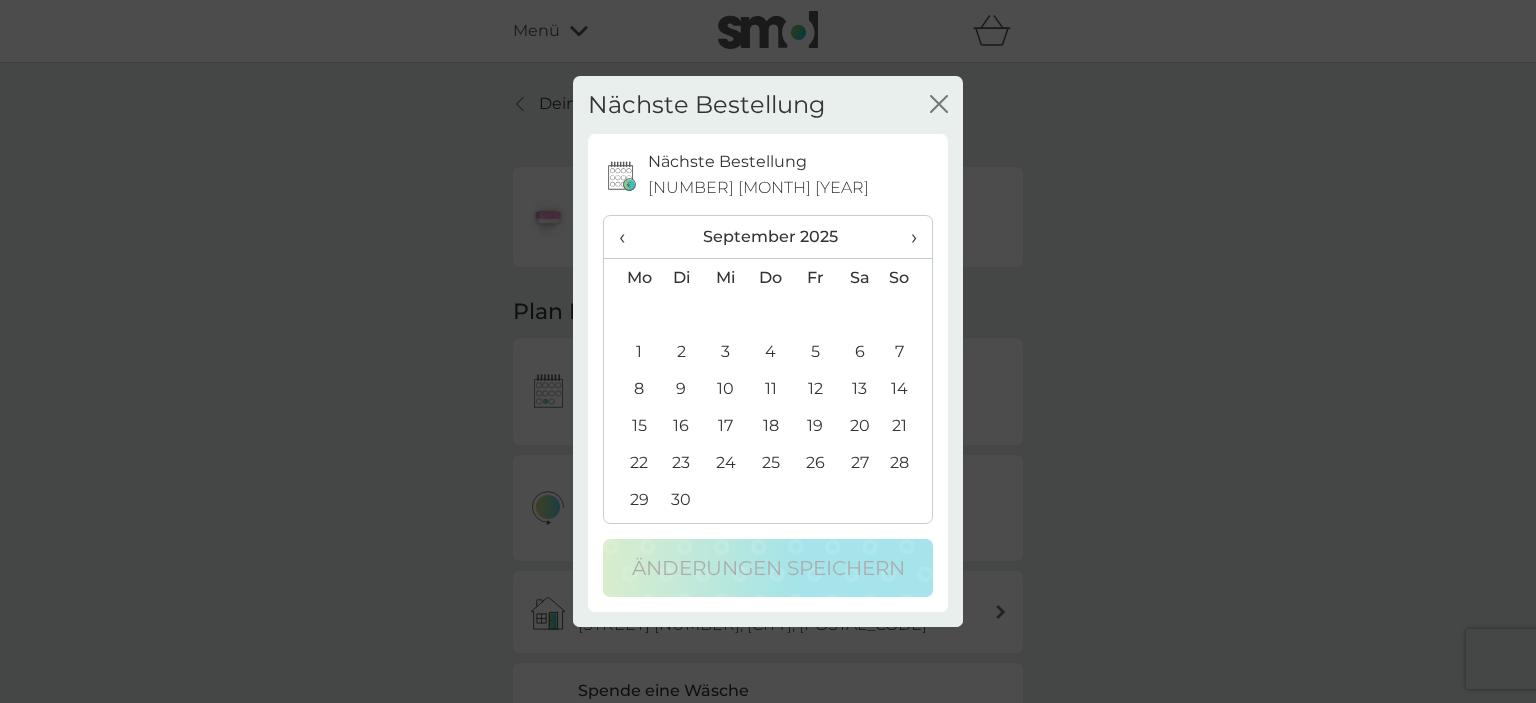 click on "1" at bounding box center (631, 351) 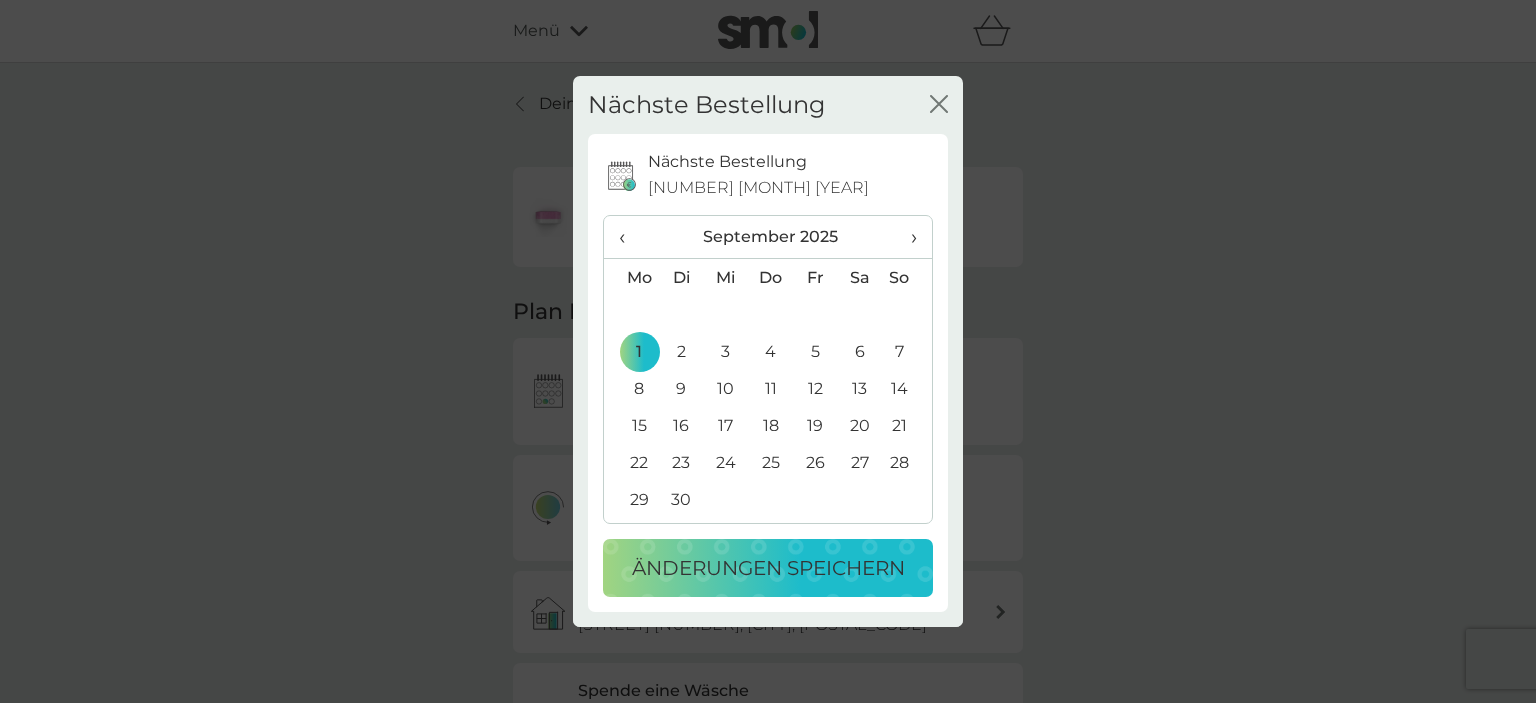 click on "Änderungen speichern" at bounding box center (768, 568) 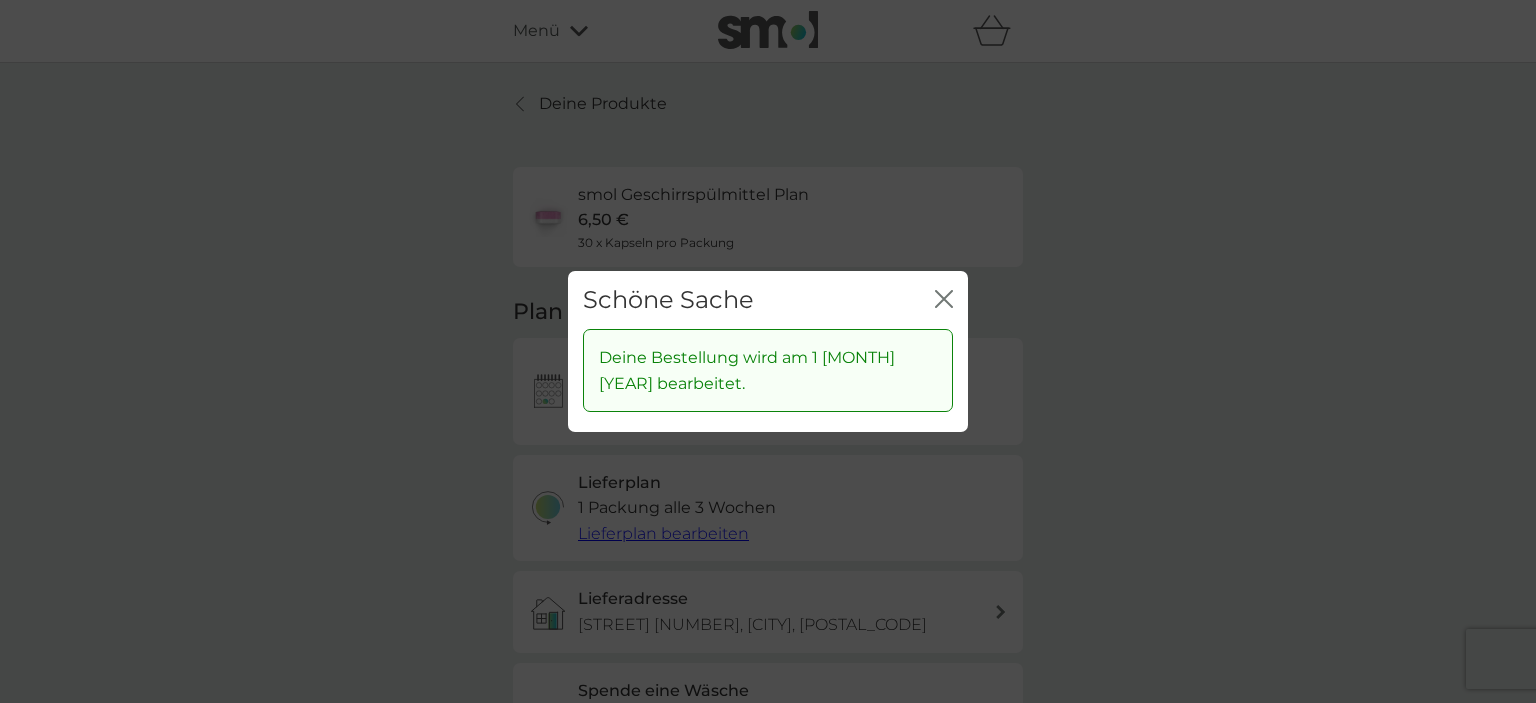 click on "Schließen" 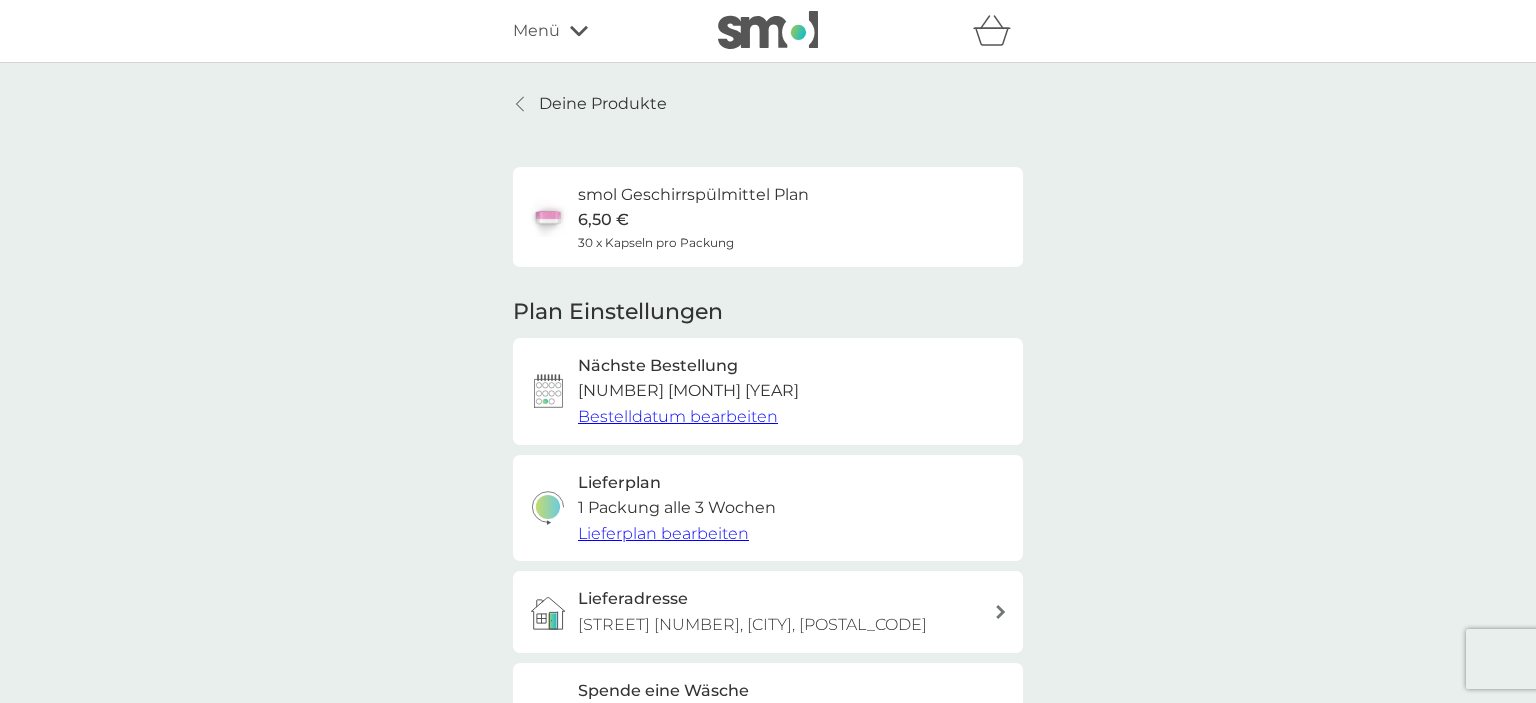 click on "Lieferplan bearbeiten" at bounding box center (663, 533) 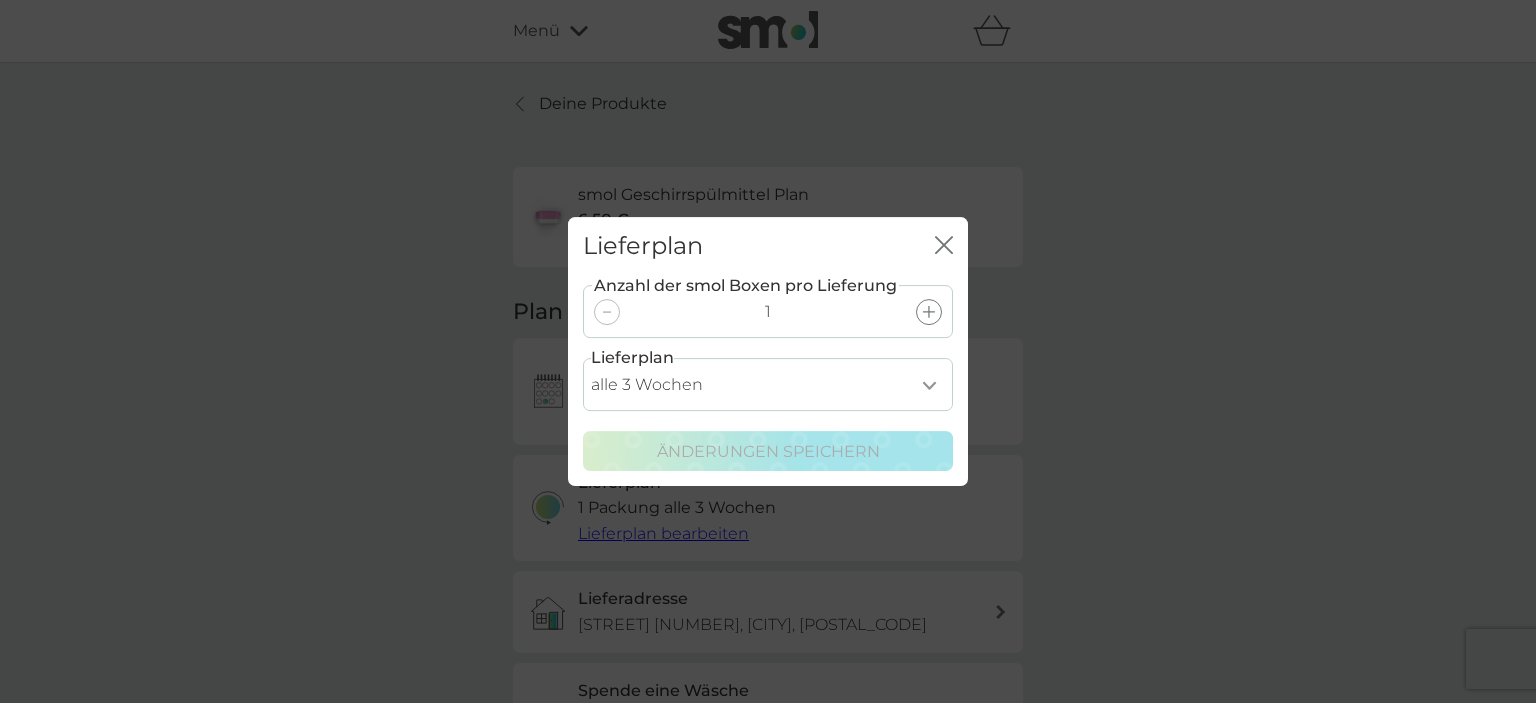 click on "alle 1 Woche alle 2 Wochen alle 3 Wochen alle 4 Wochen alle 5 Wochen alle 6 Wochen alle 7 Wochen alle 8 Wochen alle 9 Wochen alle 10 Wochen alle 11 Wochen alle 12 Wochen alle 13 Wochen alle 14 Wochen alle 15 Wochen alle 16 Wochen alle 17 Wochen" at bounding box center [768, 384] 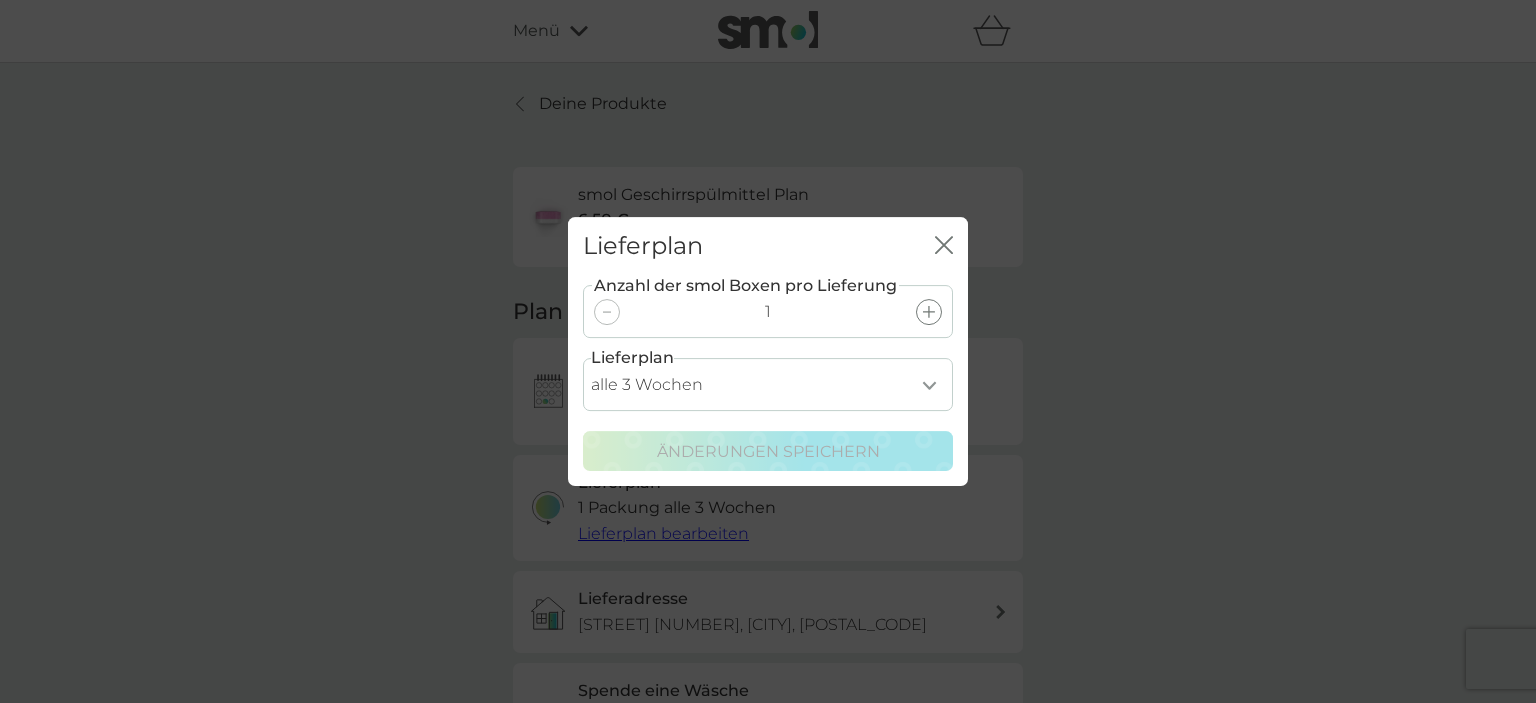 select on "28" 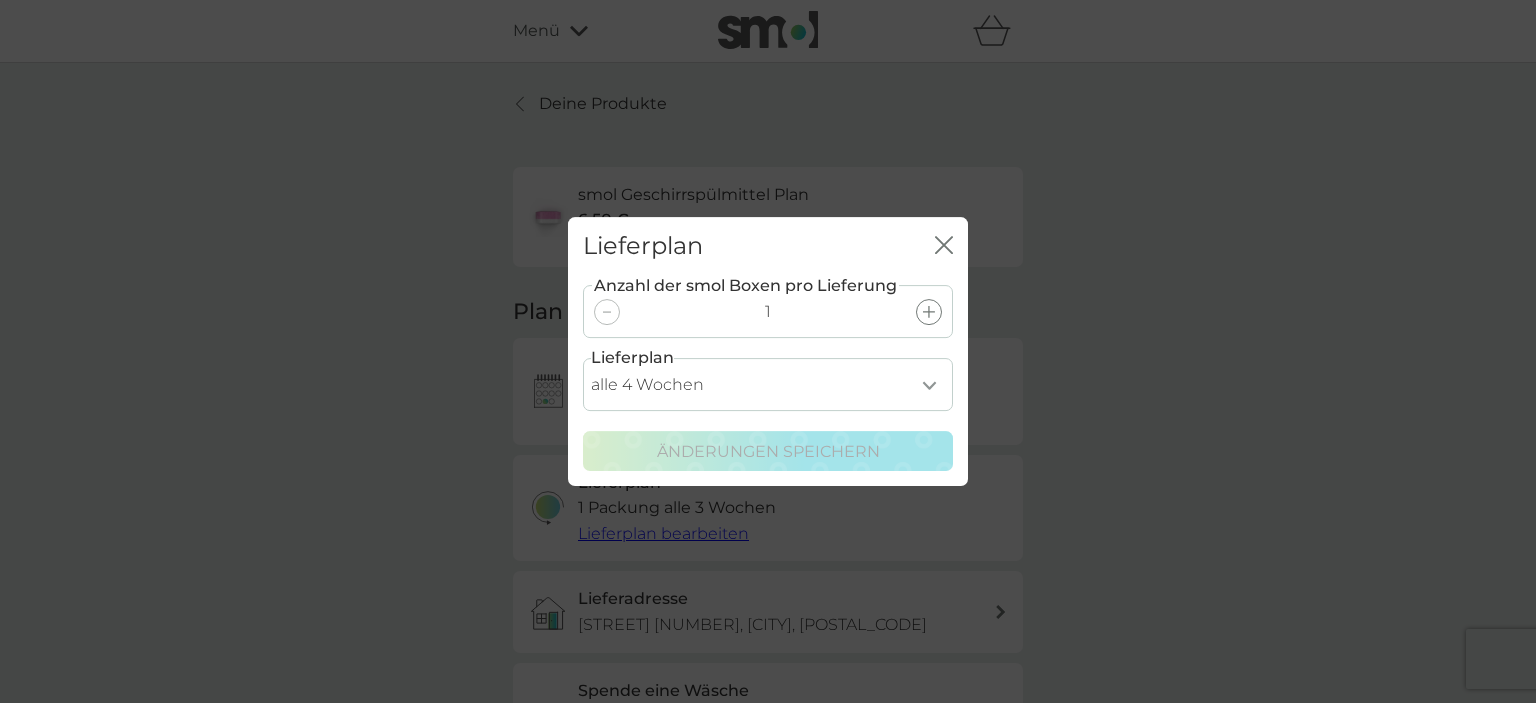 click on "alle 4 Wochen" at bounding box center [0, 0] 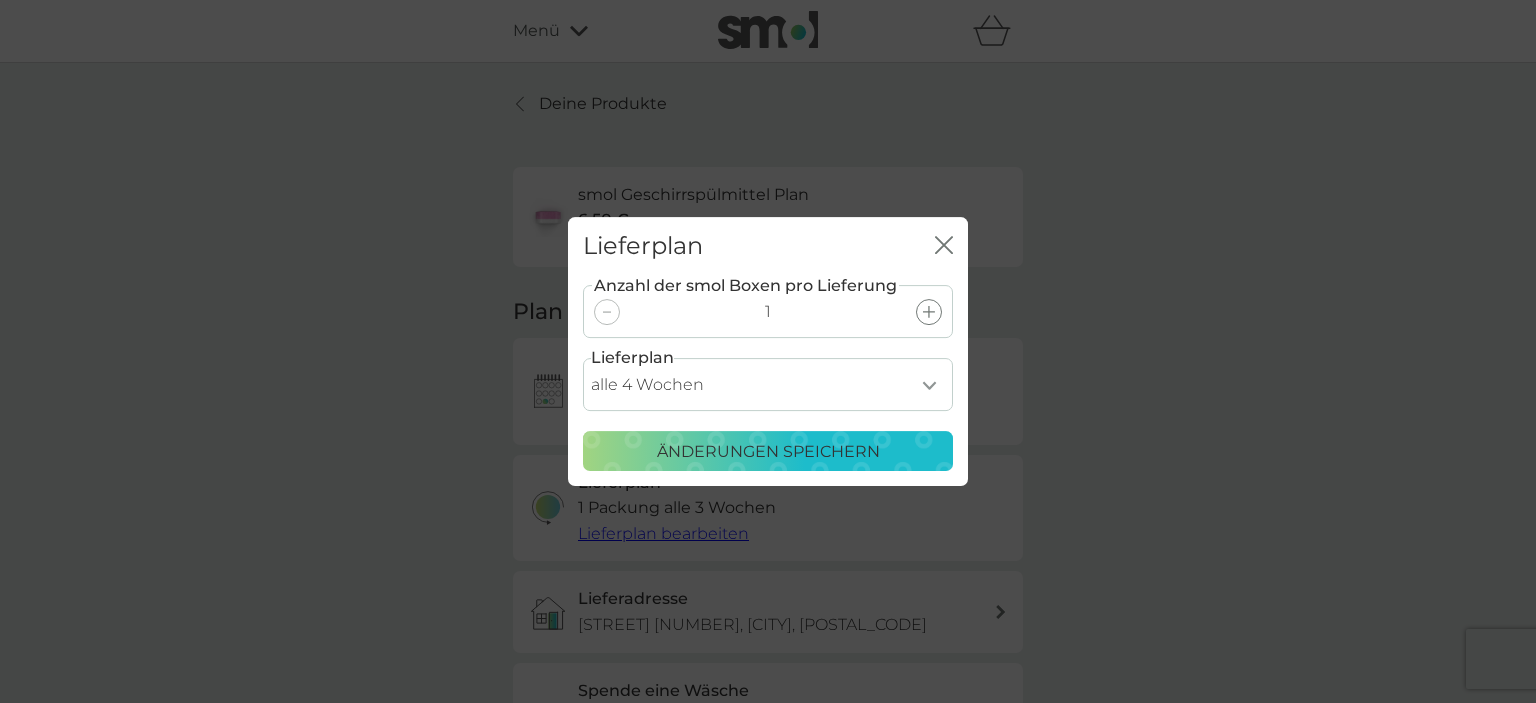 click on "Änderungen speichern" at bounding box center [768, 452] 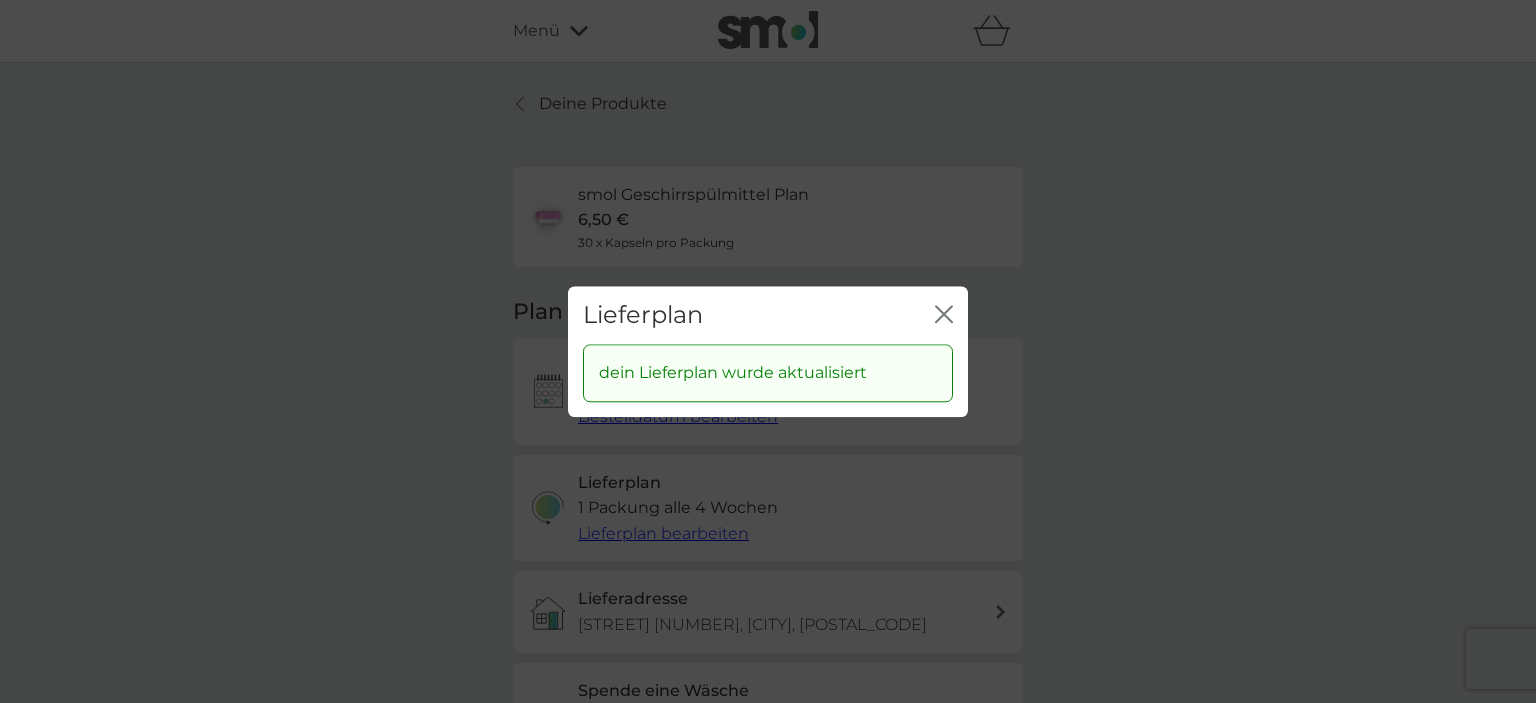 click on "Schließen" 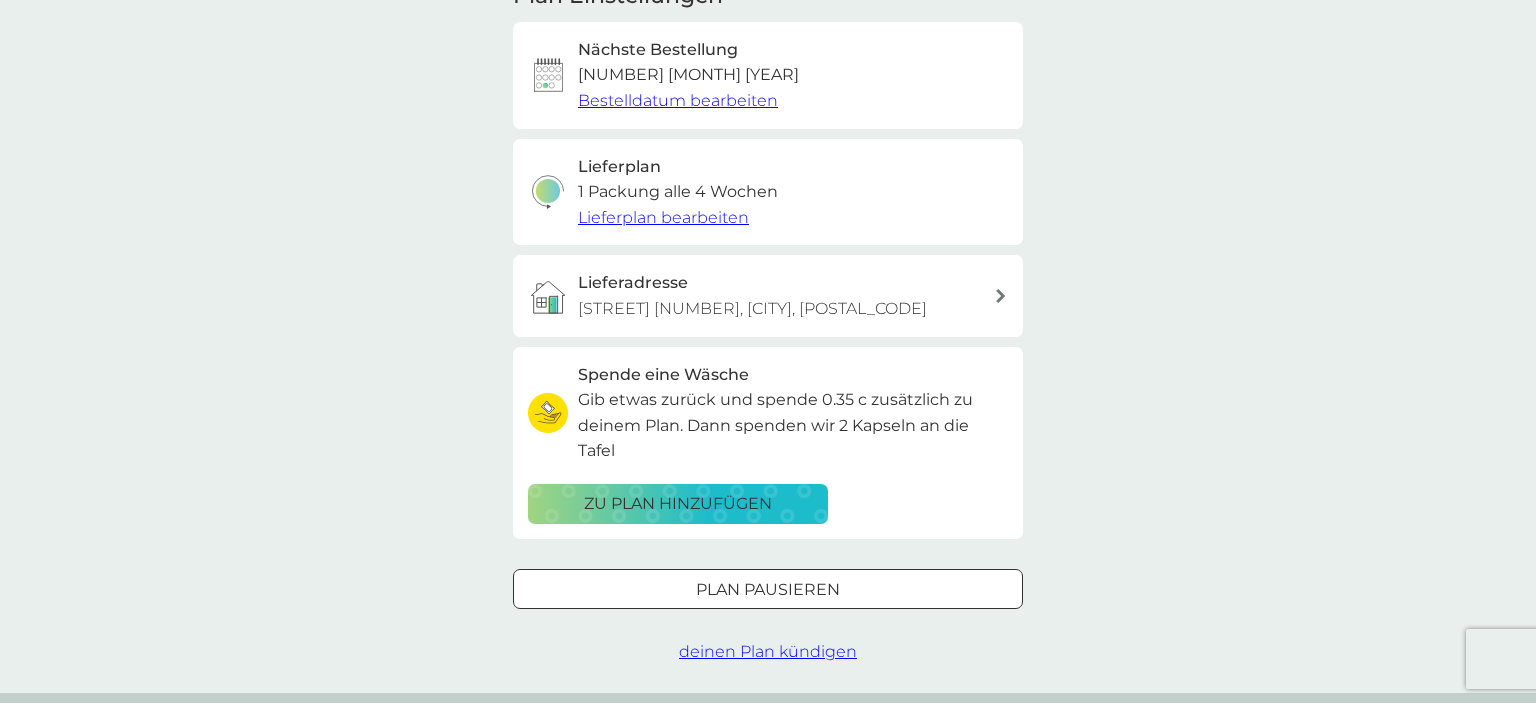 scroll, scrollTop: 0, scrollLeft: 0, axis: both 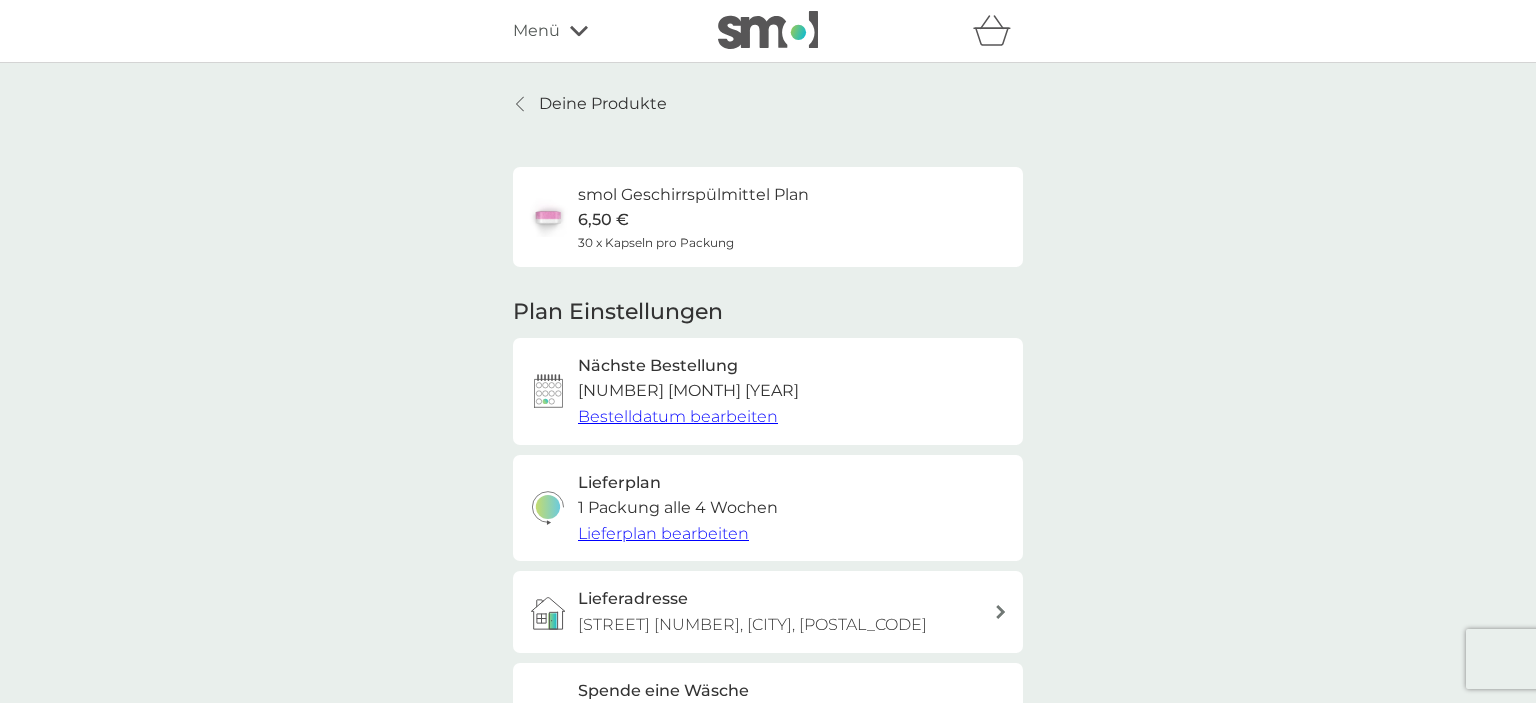 click on "Deine Produkte" at bounding box center [603, 104] 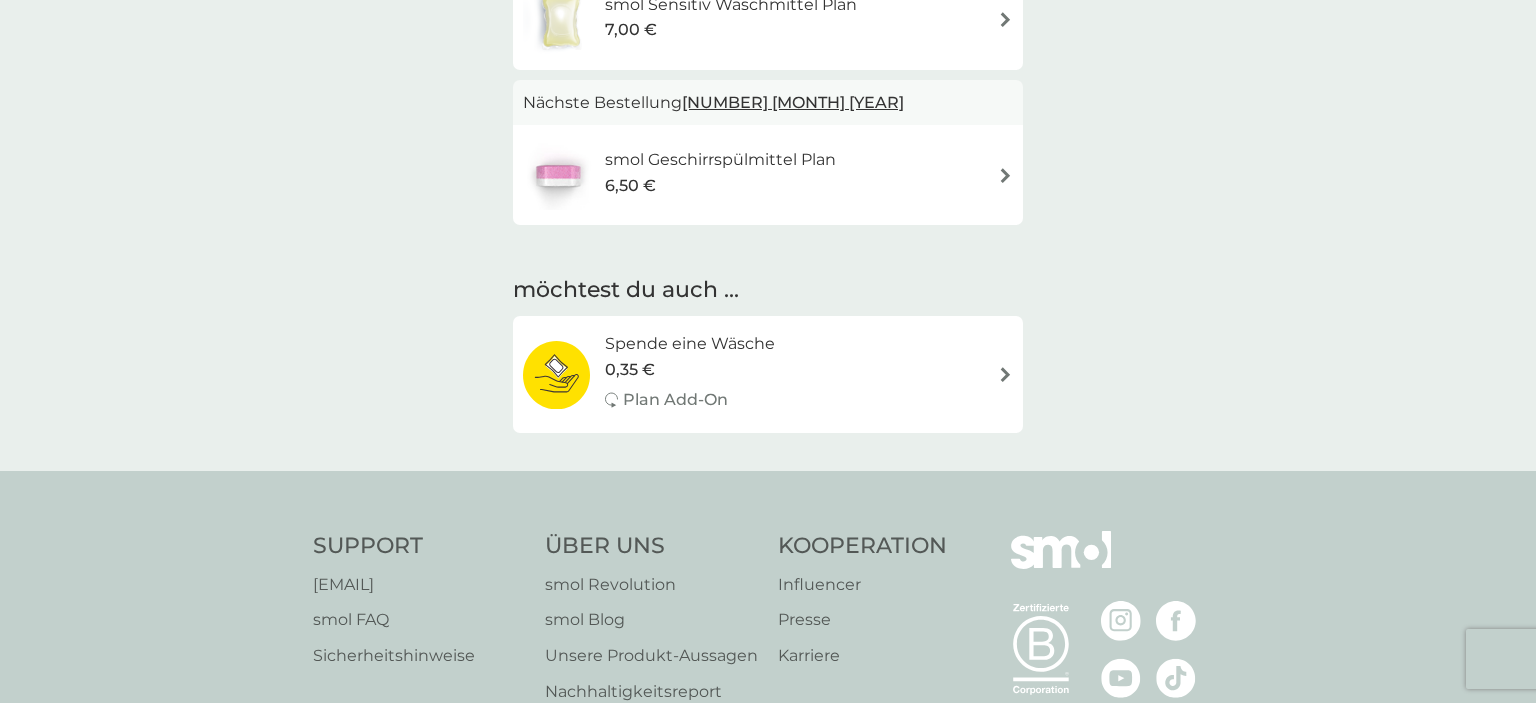scroll, scrollTop: 0, scrollLeft: 0, axis: both 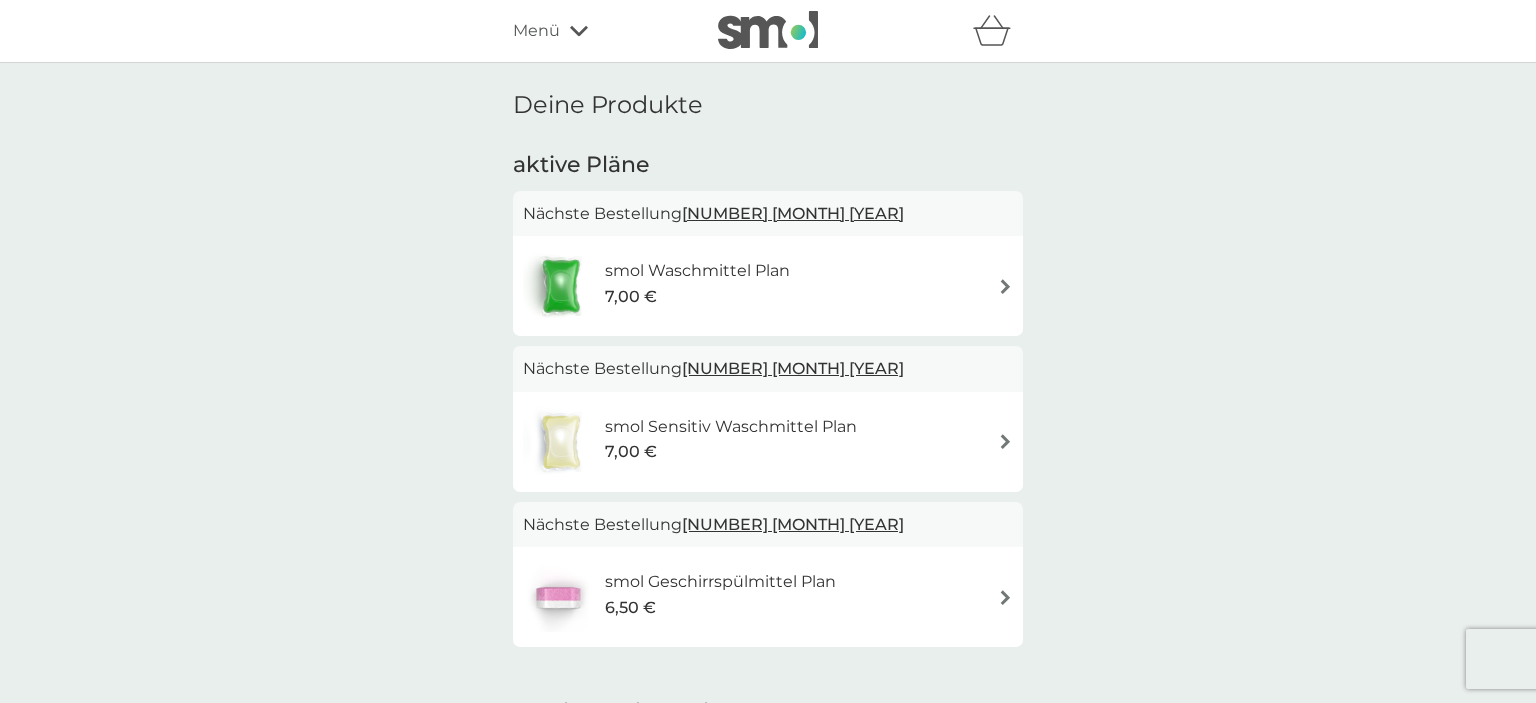 click 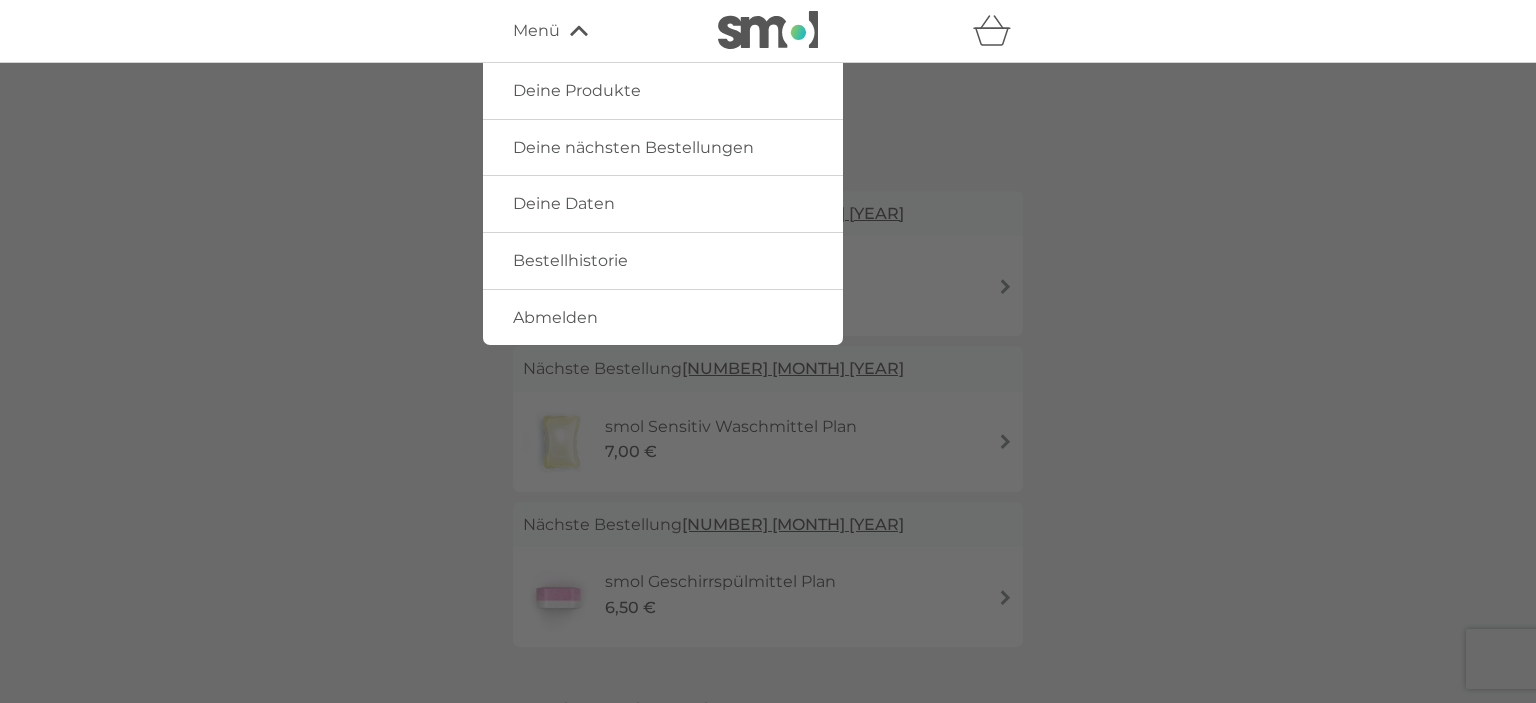 click on "Deine Daten" at bounding box center (564, 203) 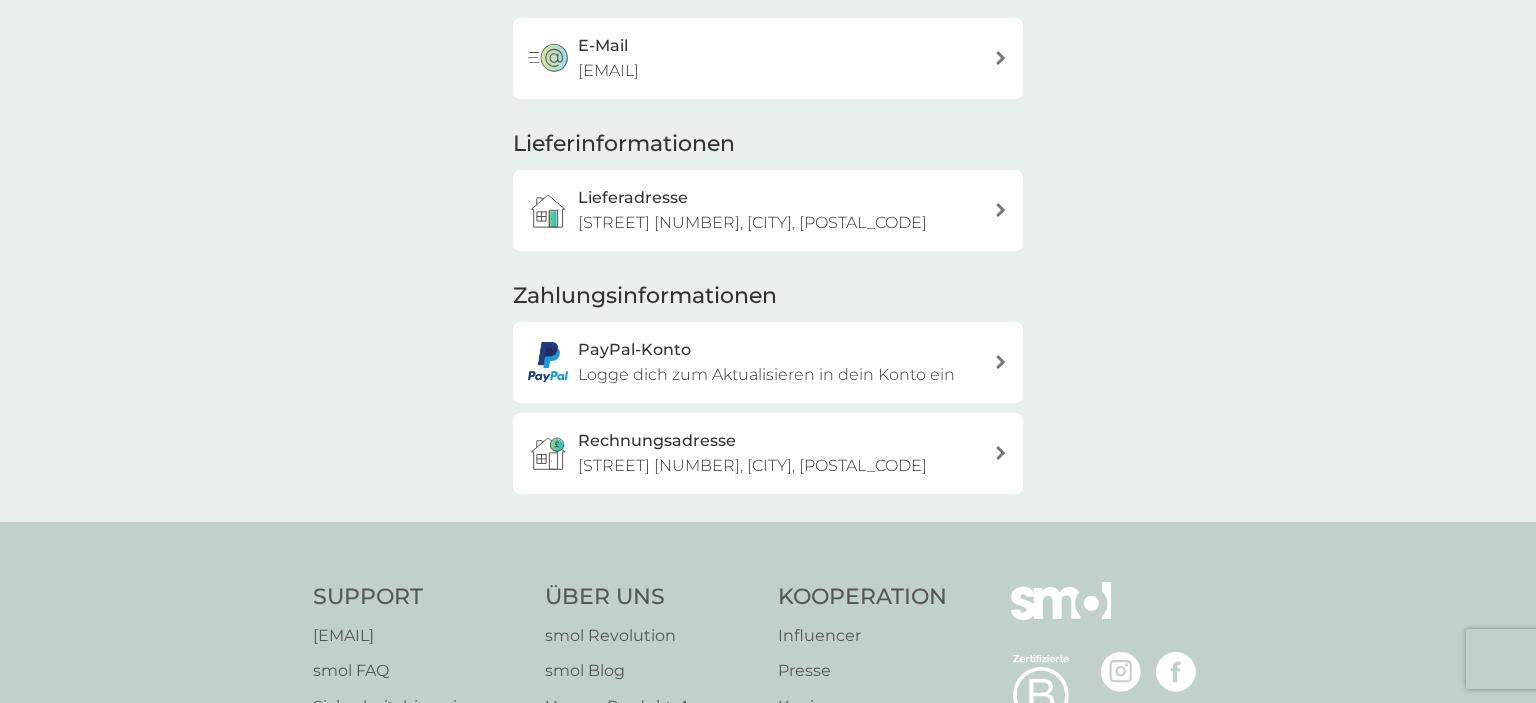 scroll, scrollTop: 211, scrollLeft: 0, axis: vertical 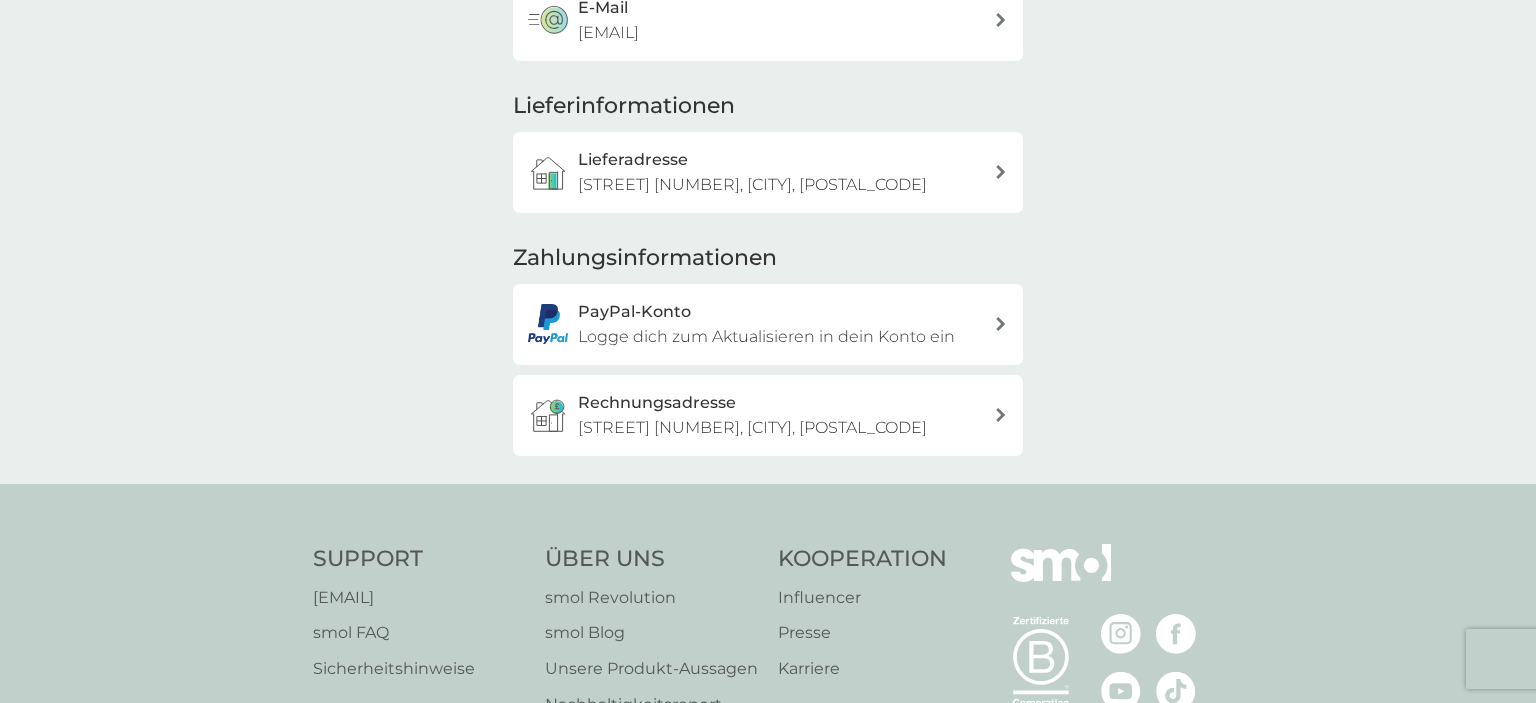 click on "Rechnungsadresse [STREET] [NUMBER],  [CITY], [POSTAL_CODE]" at bounding box center (786, 415) 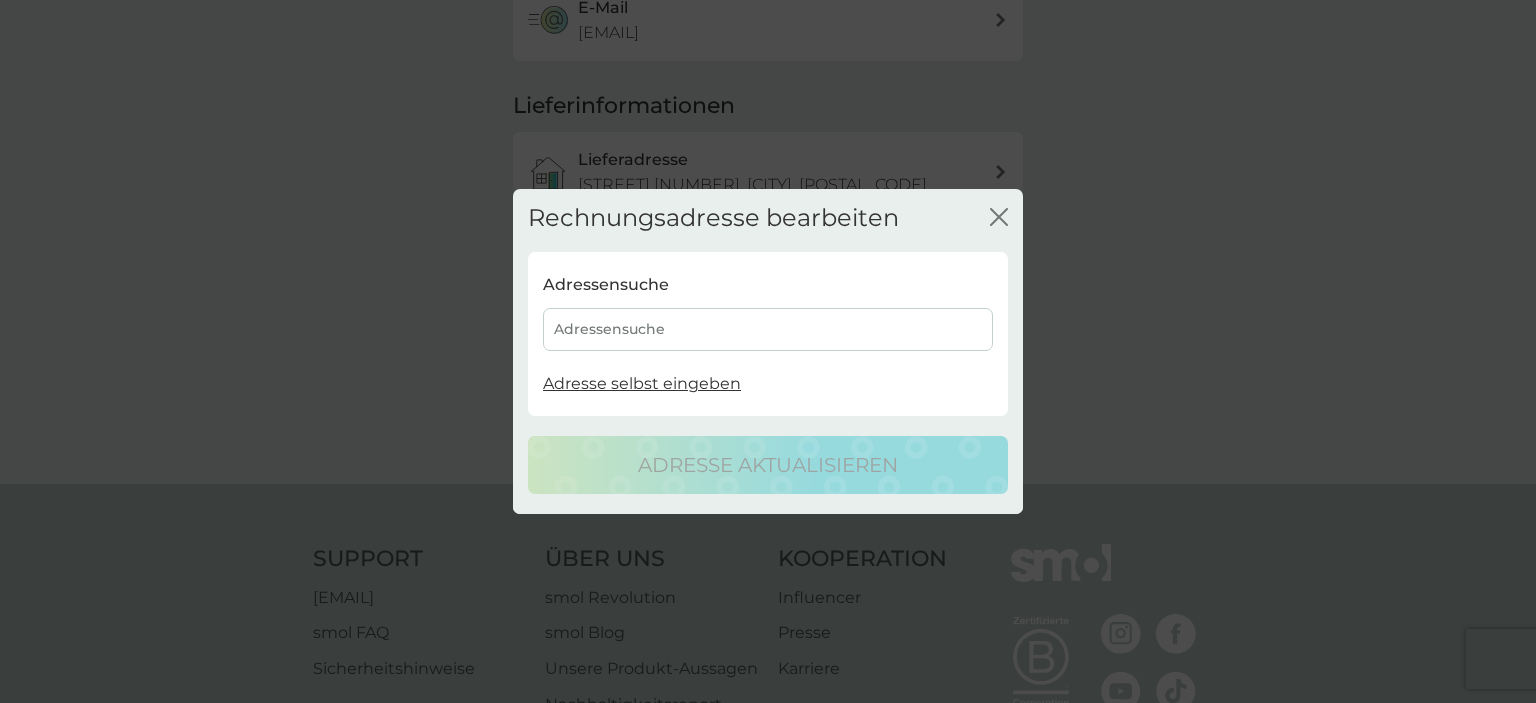 click on "Adressensuche" at bounding box center (768, 329) 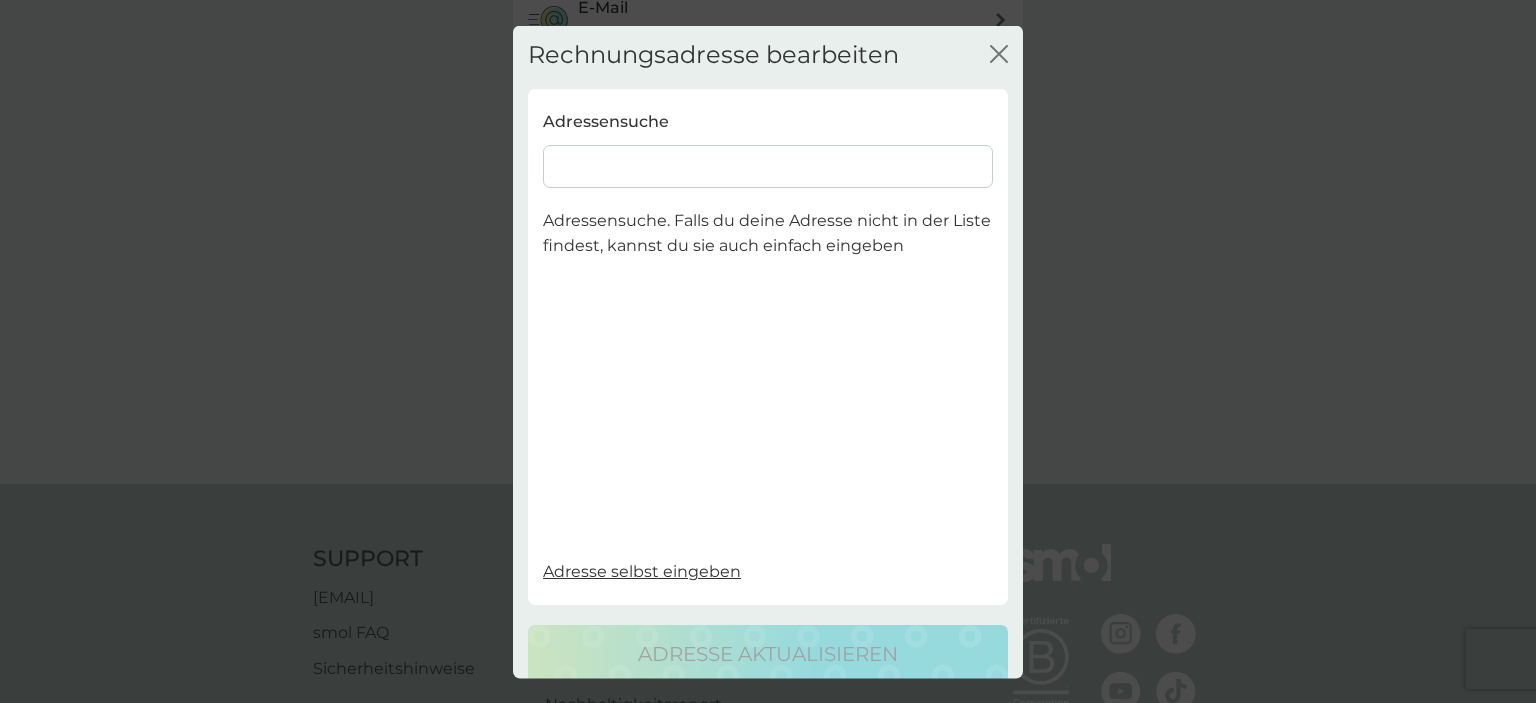 click on "Schließen" 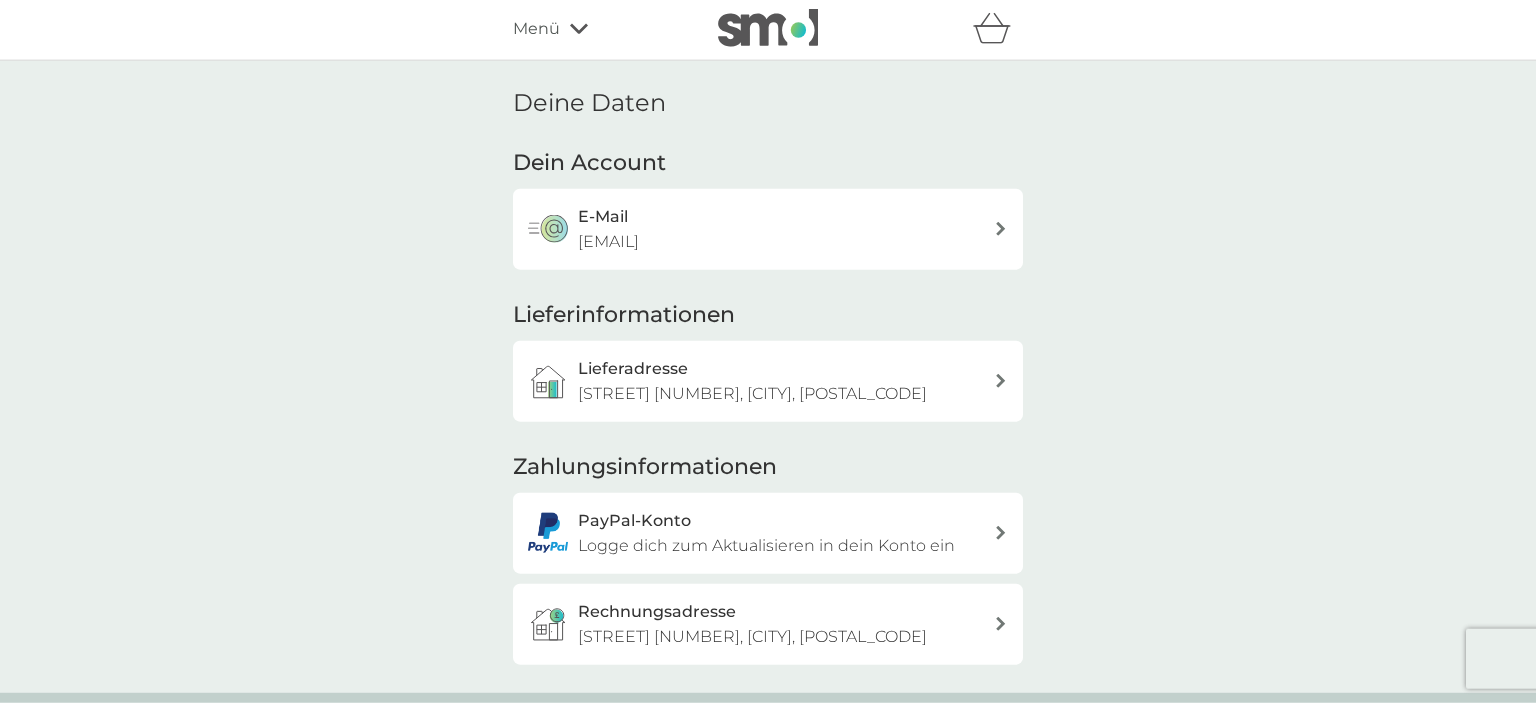 scroll, scrollTop: 0, scrollLeft: 0, axis: both 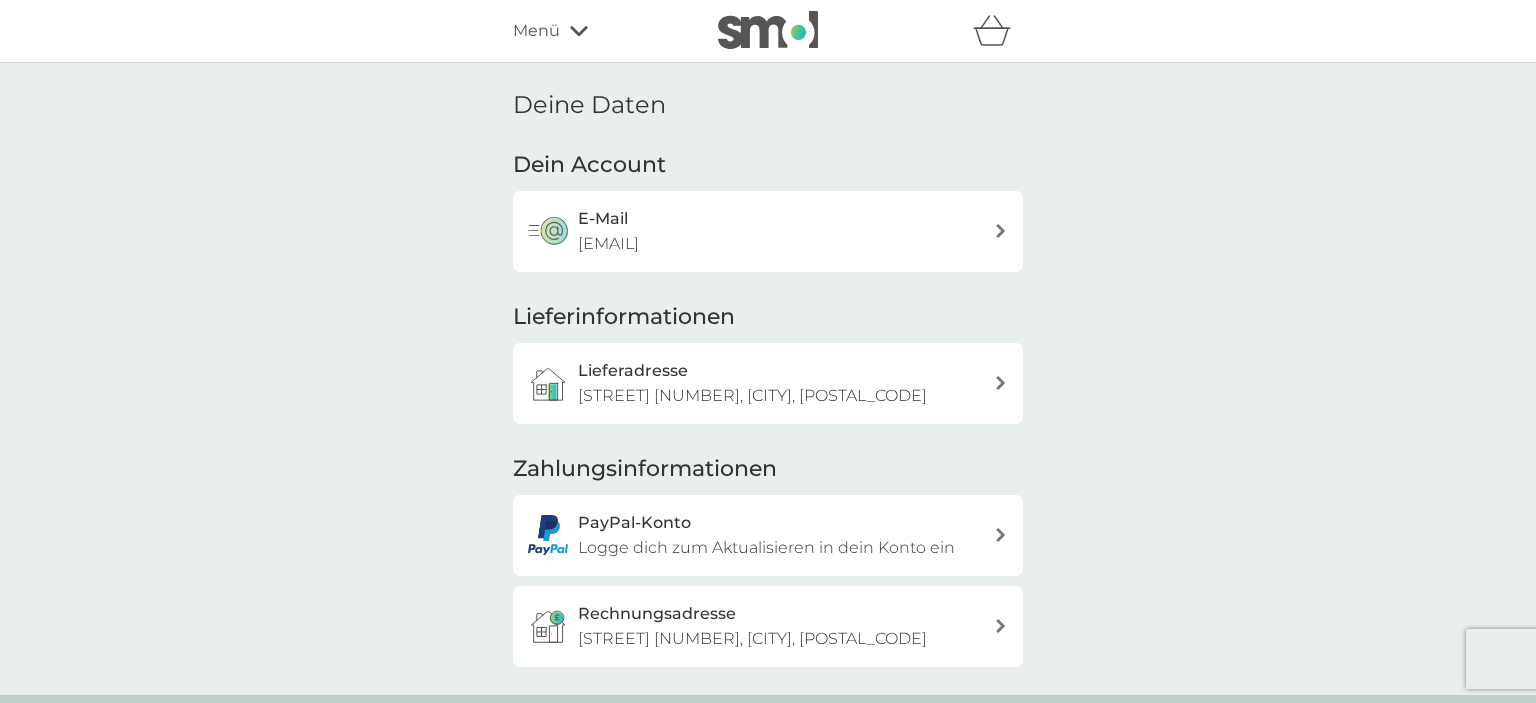 click 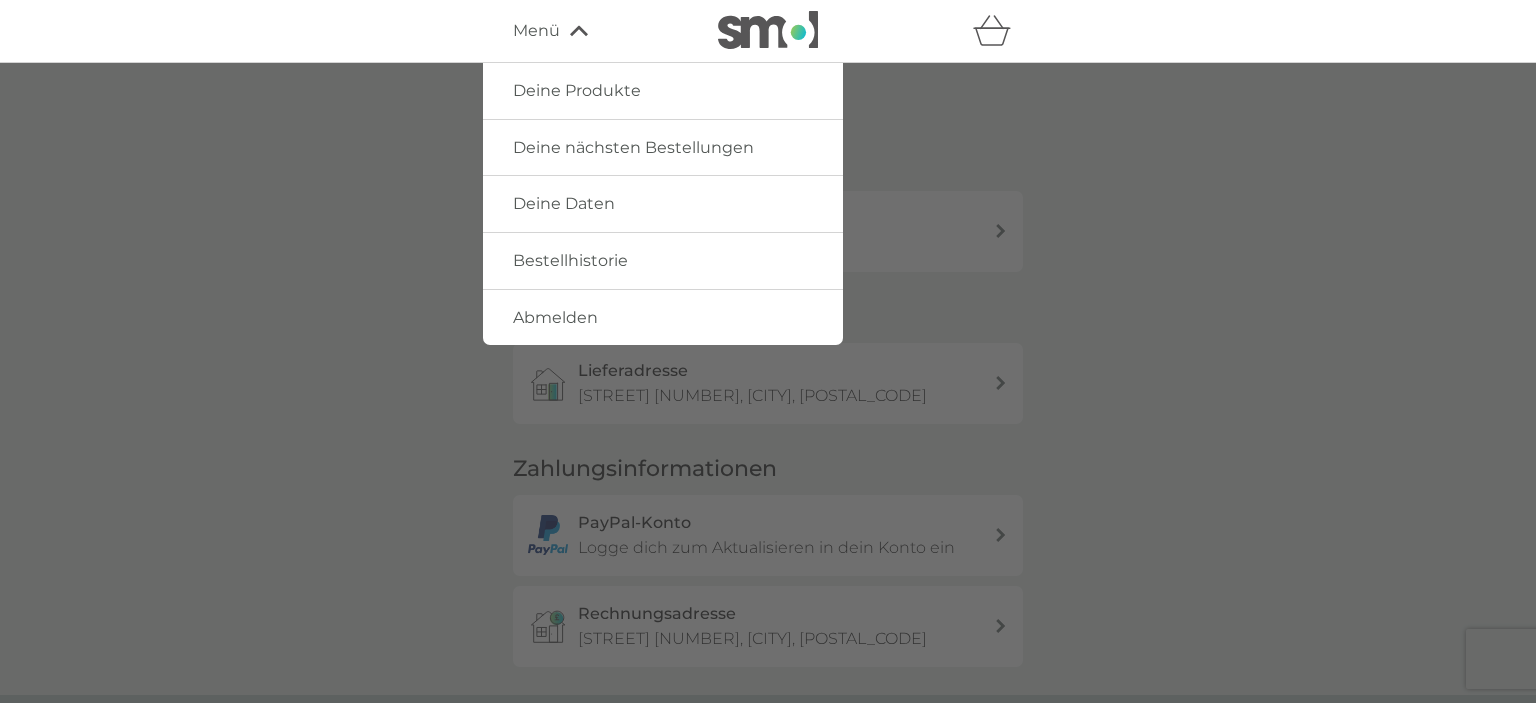click on "Deine Daten" at bounding box center [564, 203] 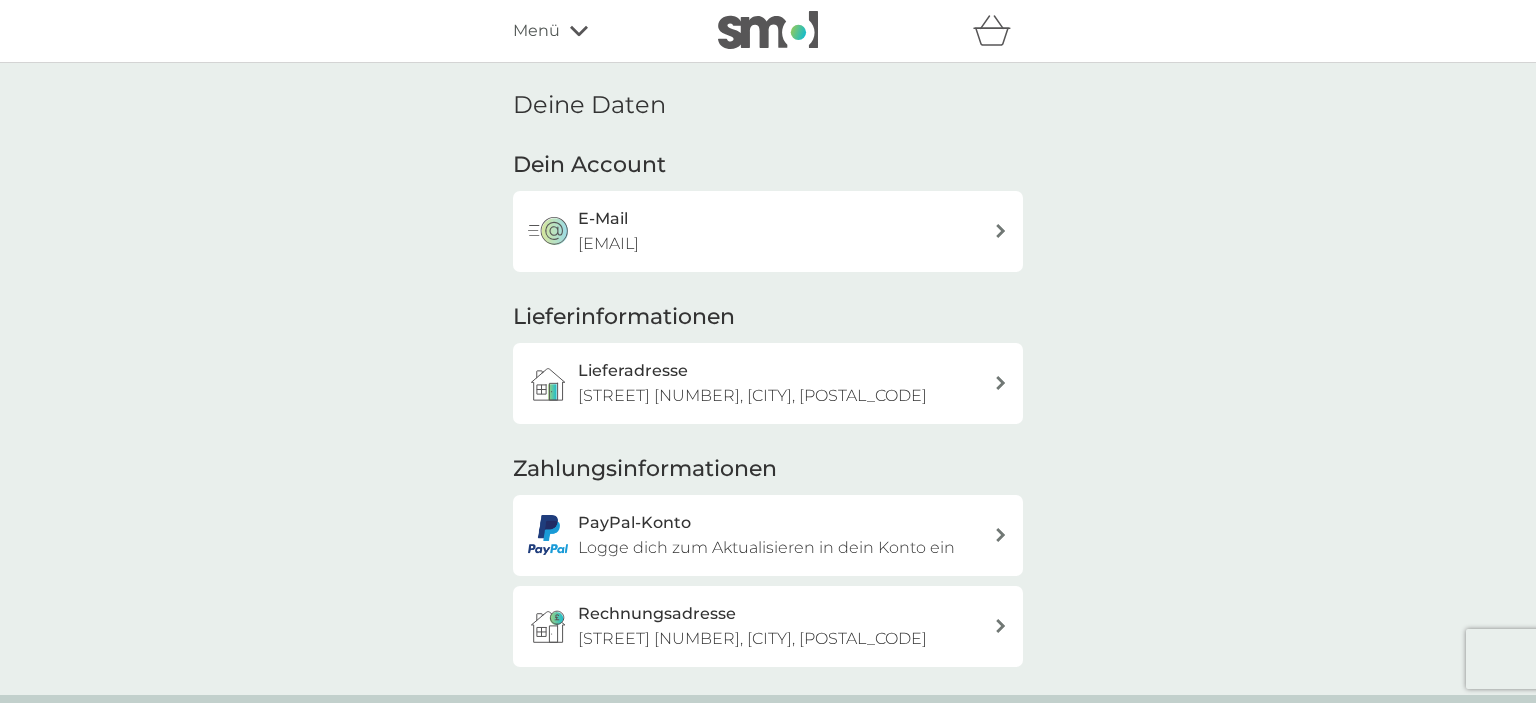 scroll, scrollTop: 105, scrollLeft: 0, axis: vertical 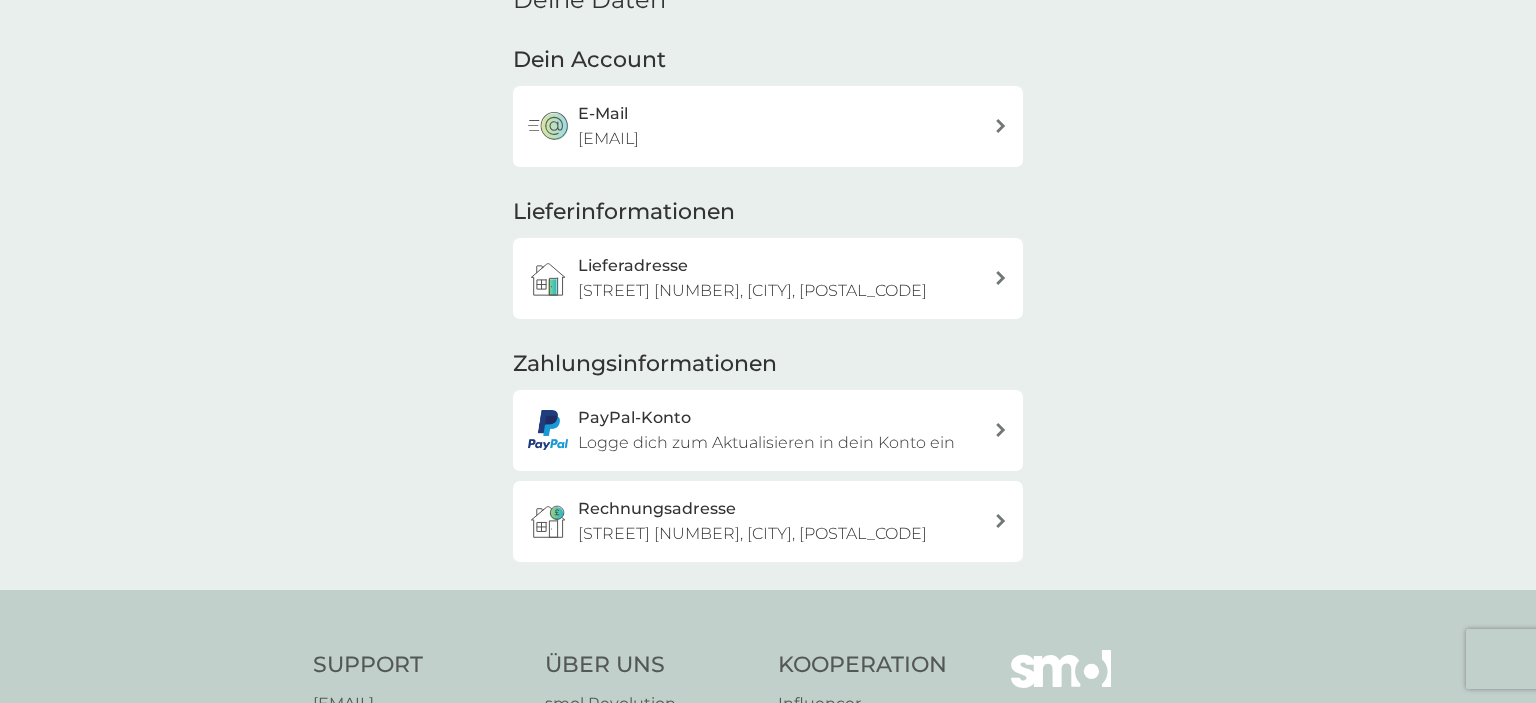 click on "Logge dich zum Aktualisieren in dein Konto ein" at bounding box center [766, 443] 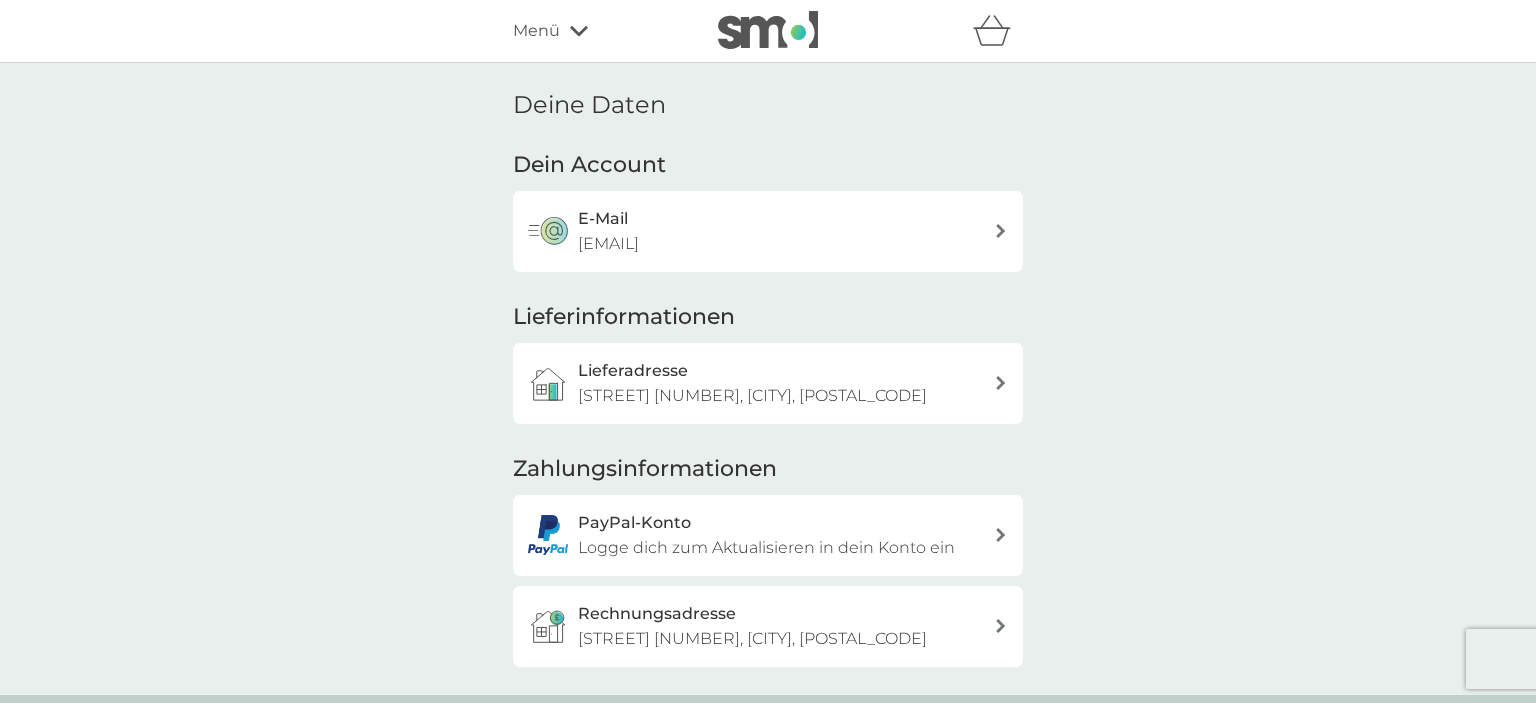 click on "Menü" at bounding box center [598, 31] 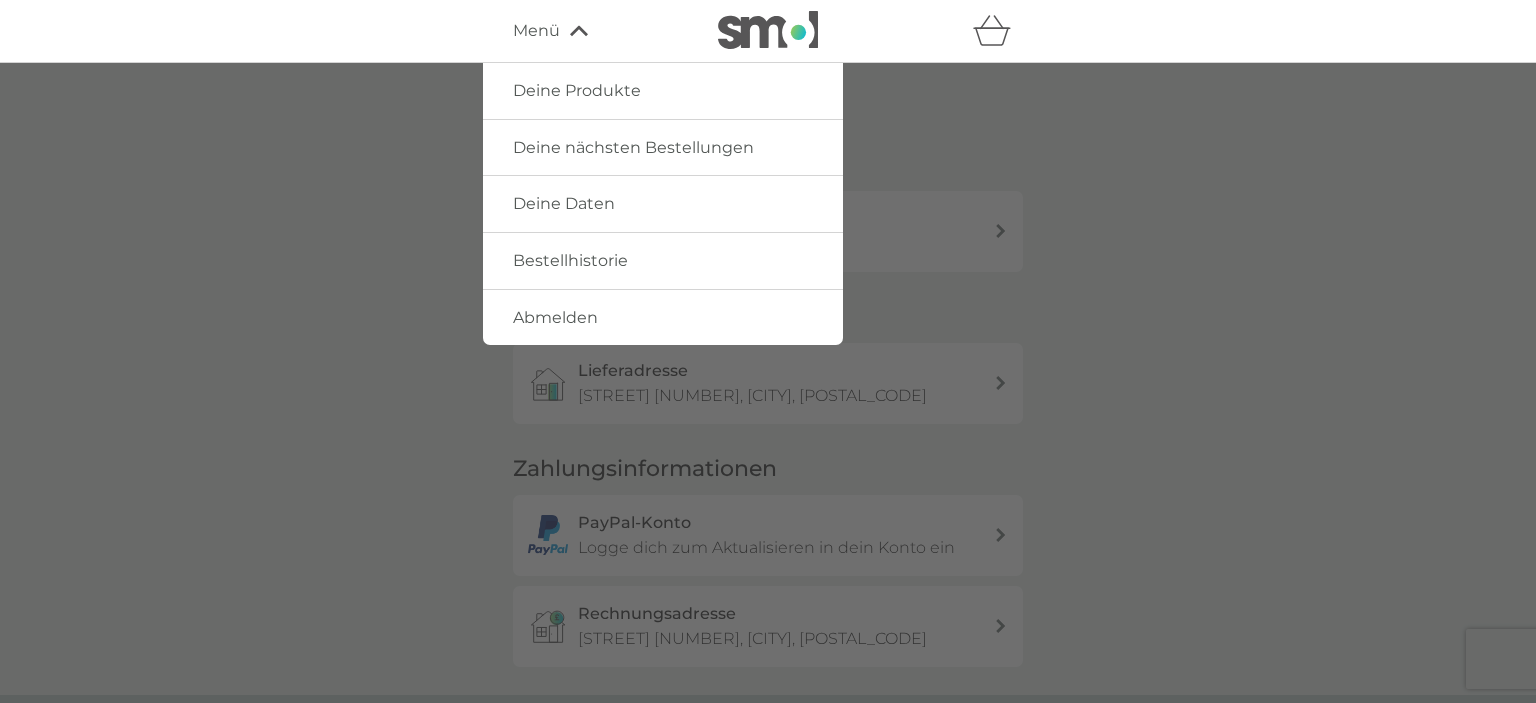 click at bounding box center [768, 414] 